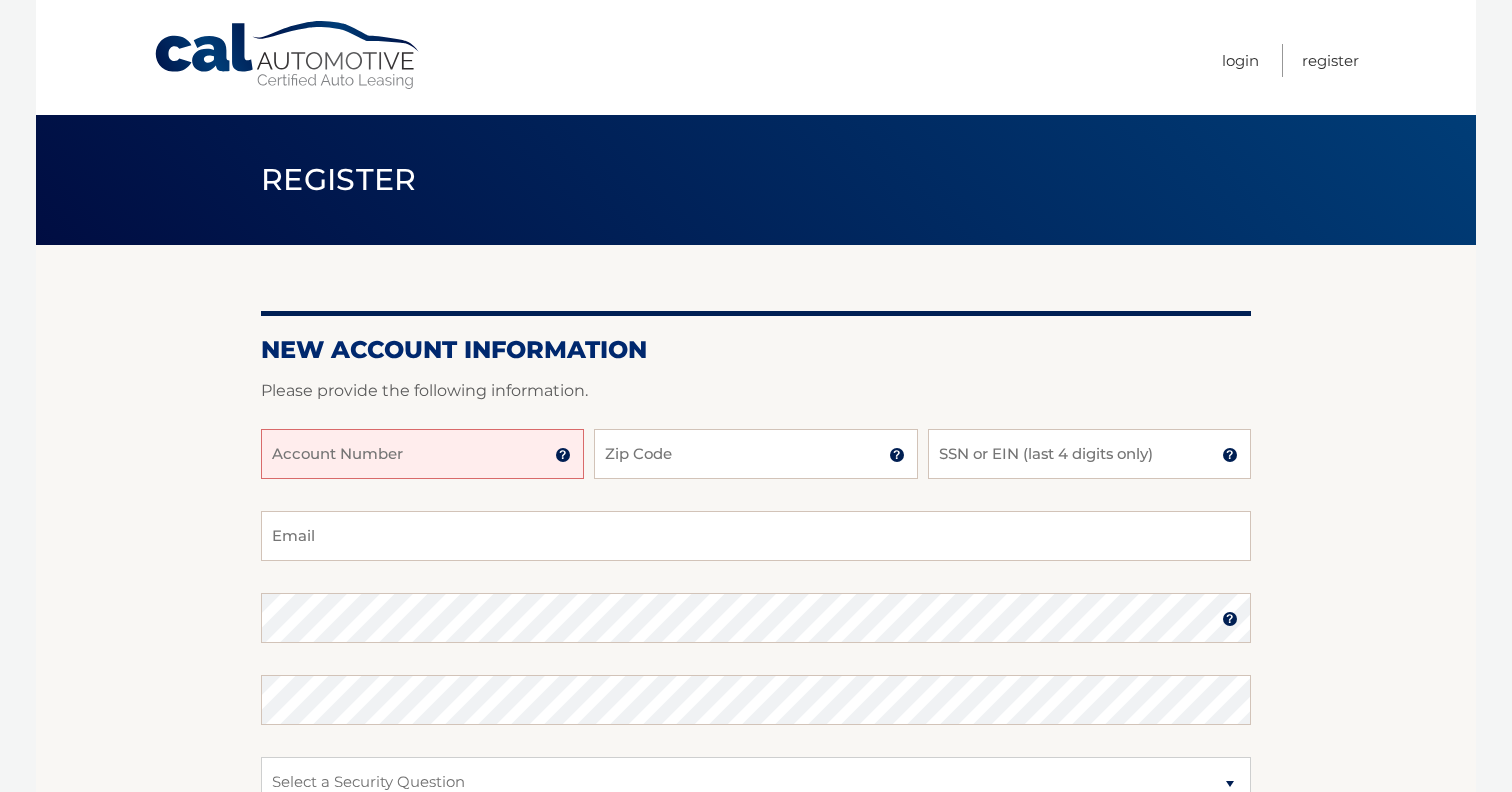 scroll, scrollTop: 0, scrollLeft: 0, axis: both 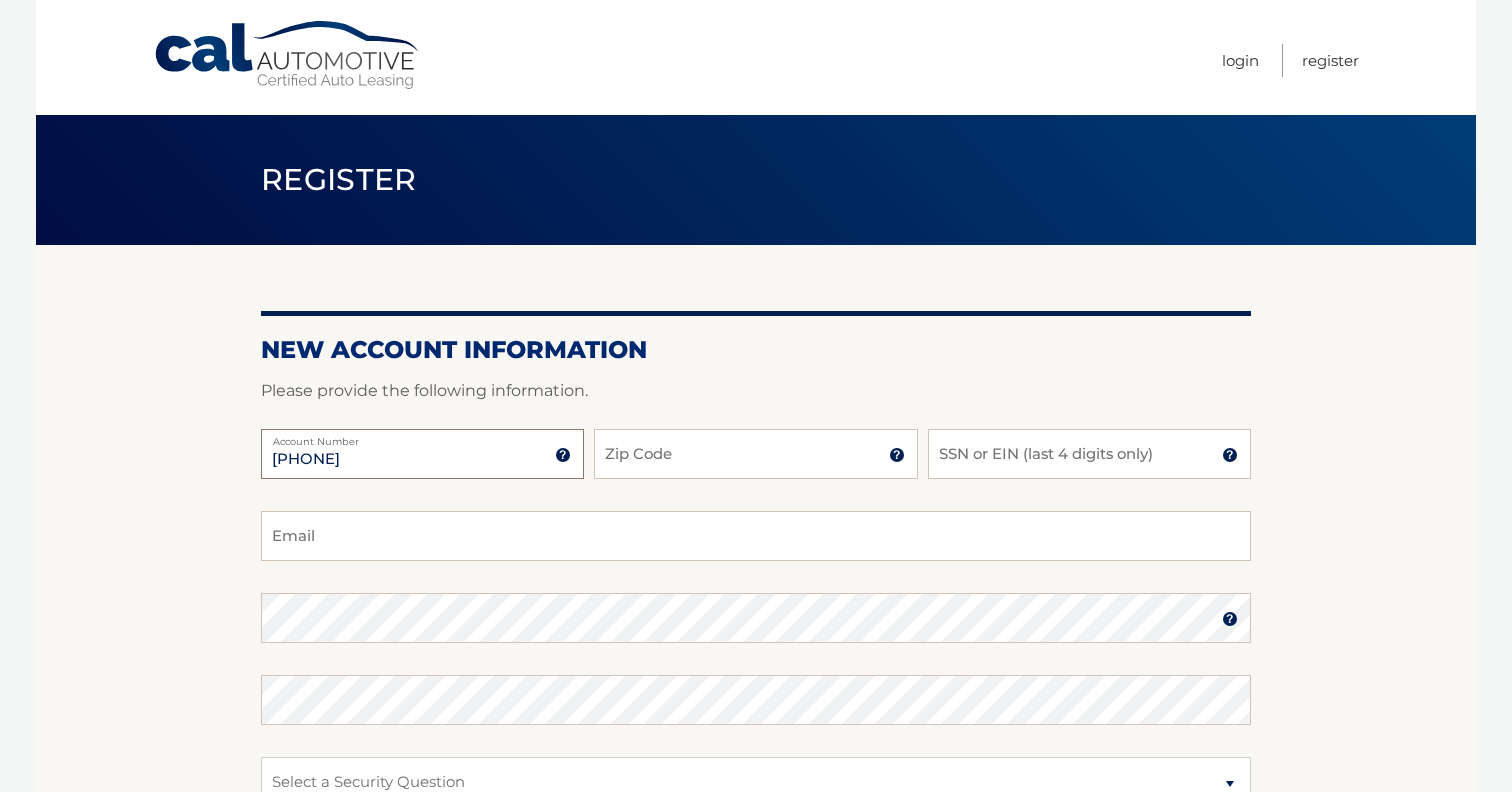 type on "44455965871" 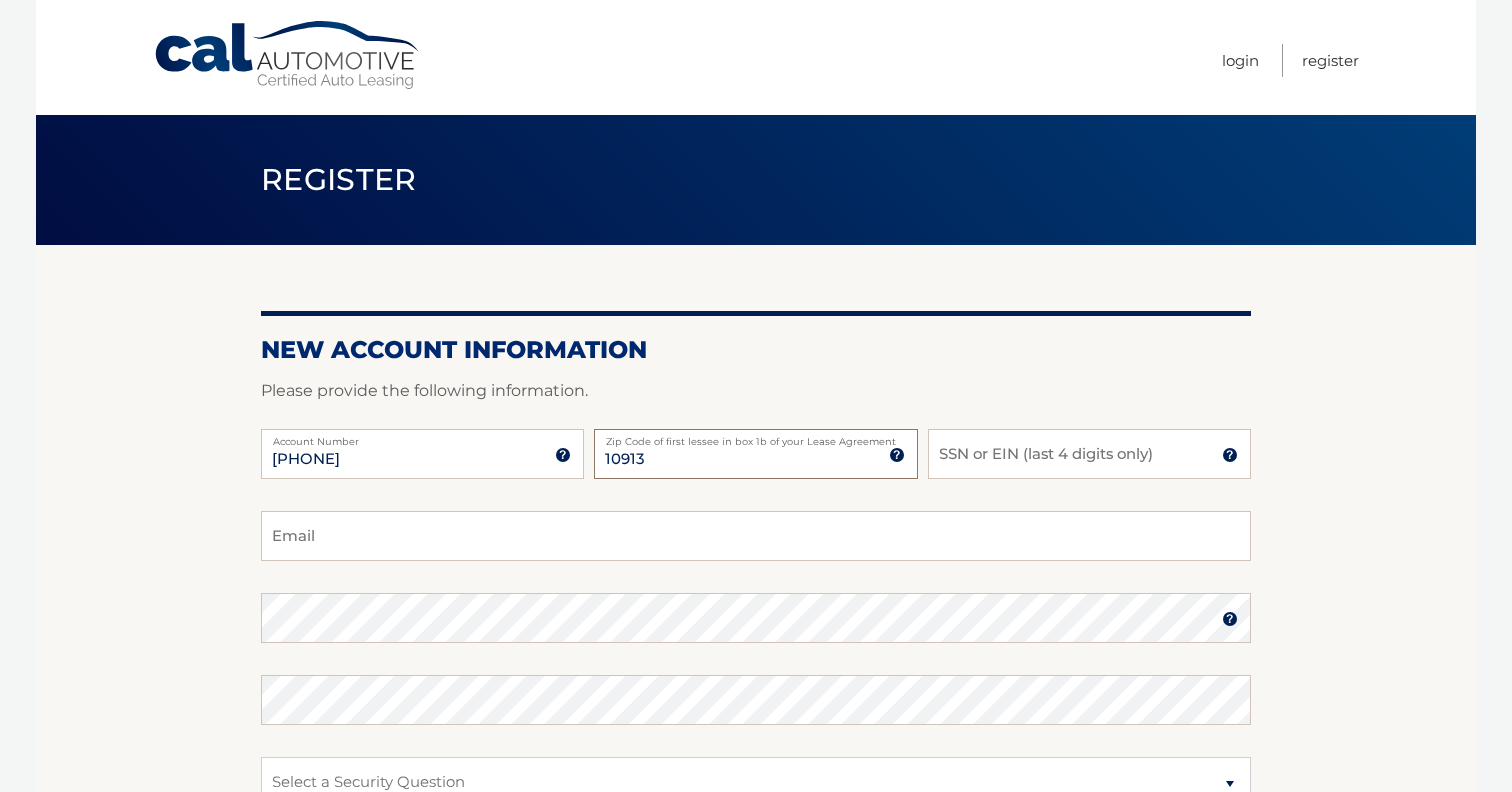 type on "10913" 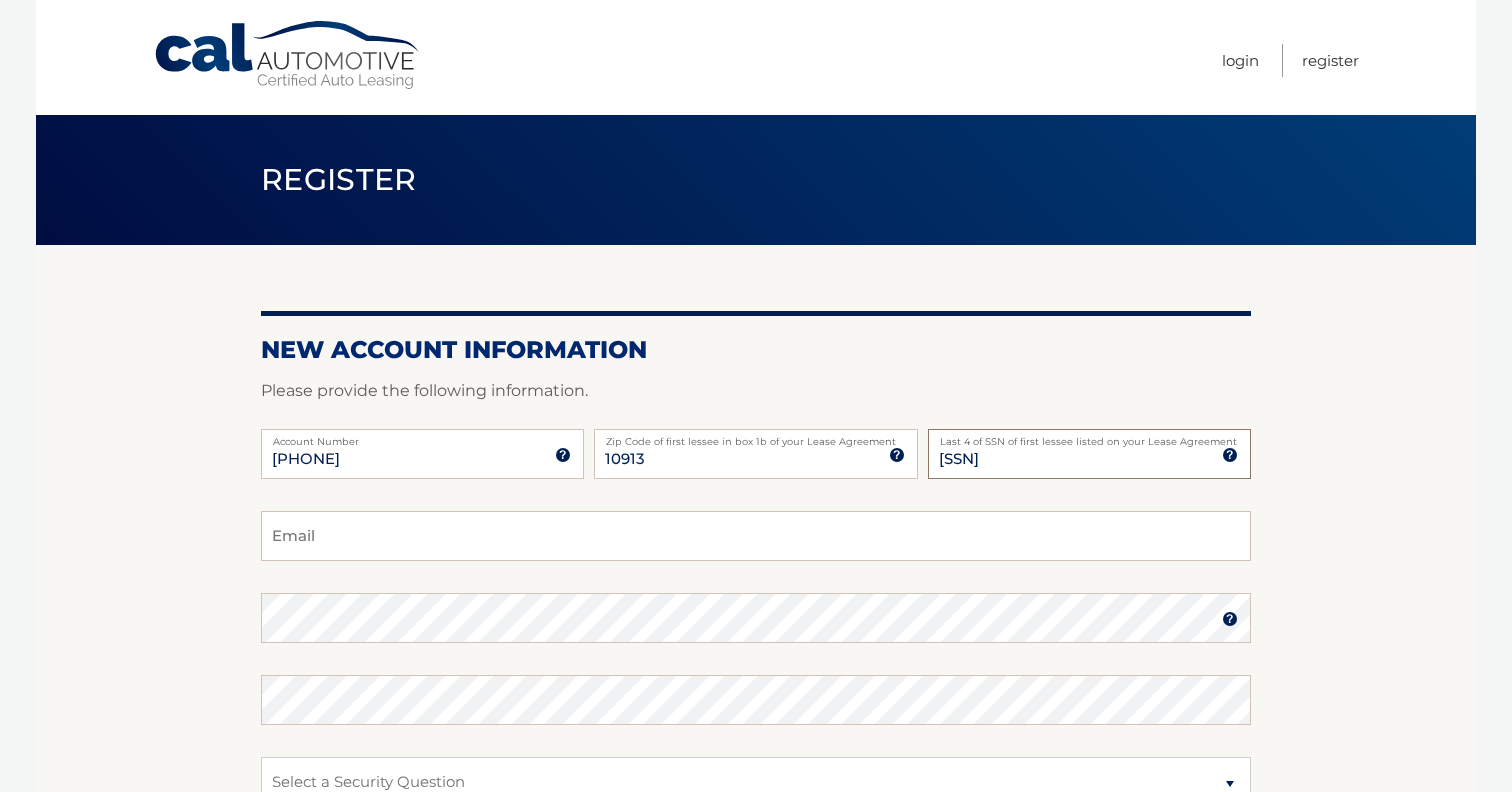 type on "4380" 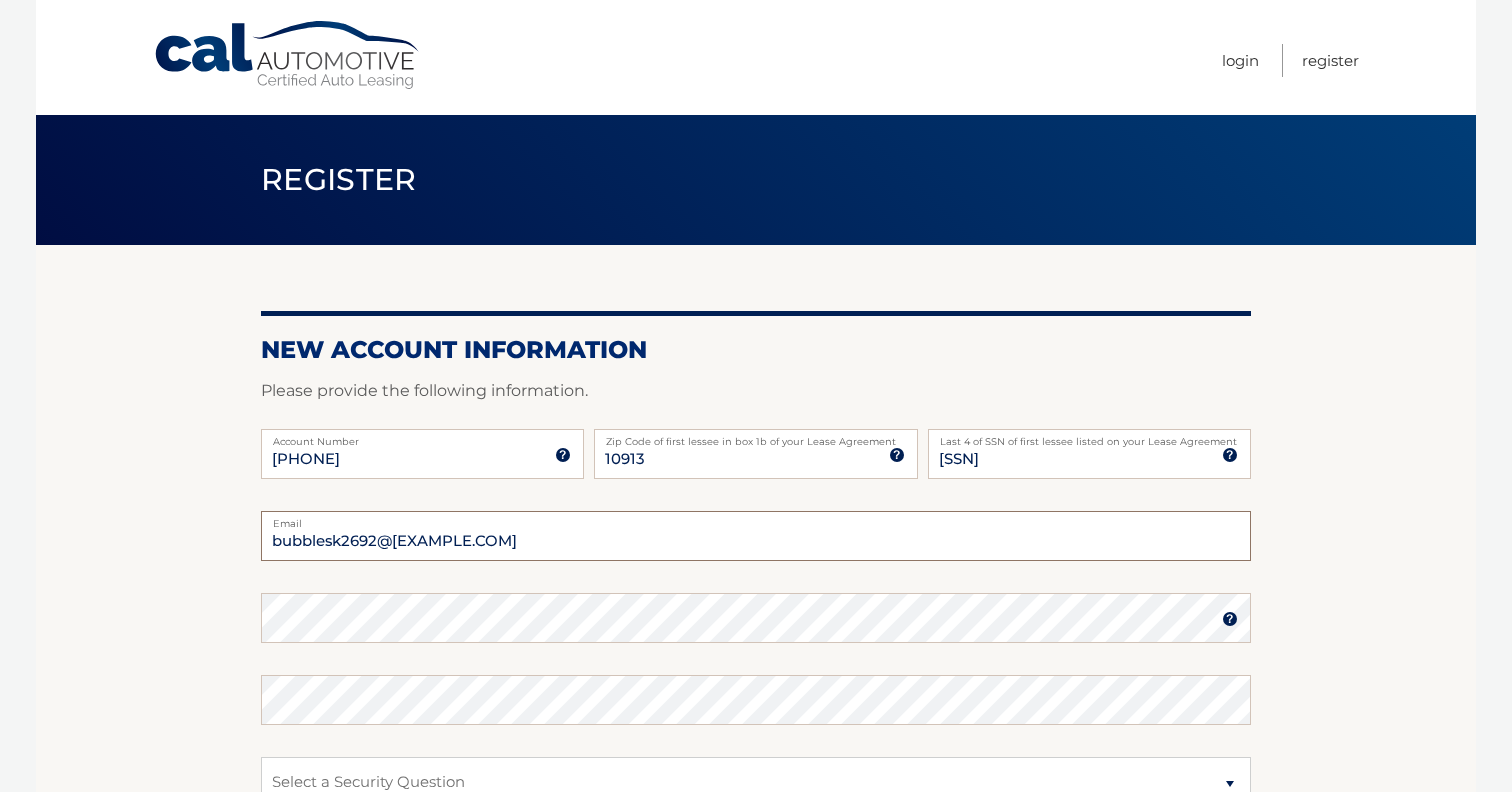 type on "bubblesk2692@aol.com" 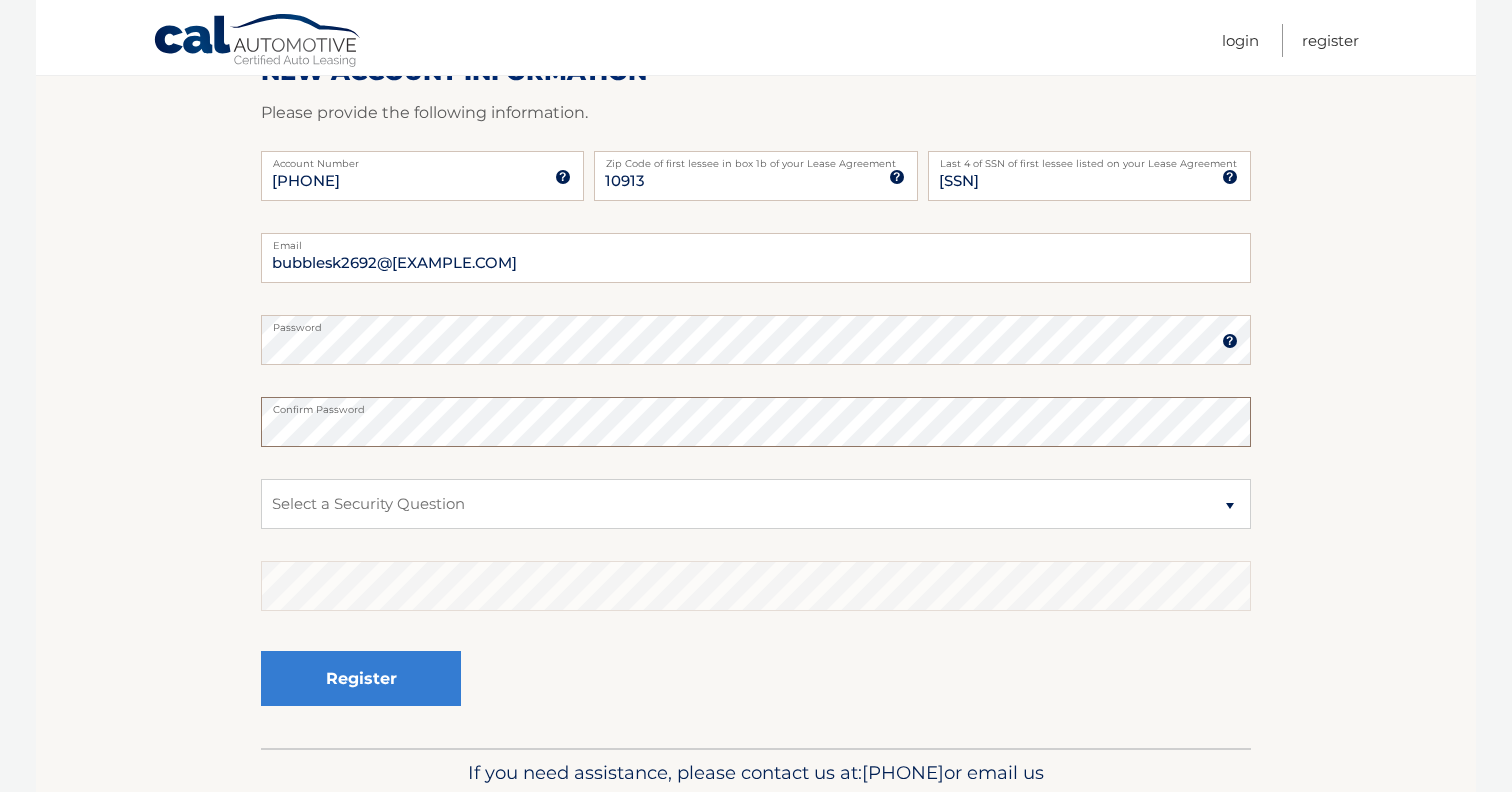 scroll, scrollTop: 289, scrollLeft: 0, axis: vertical 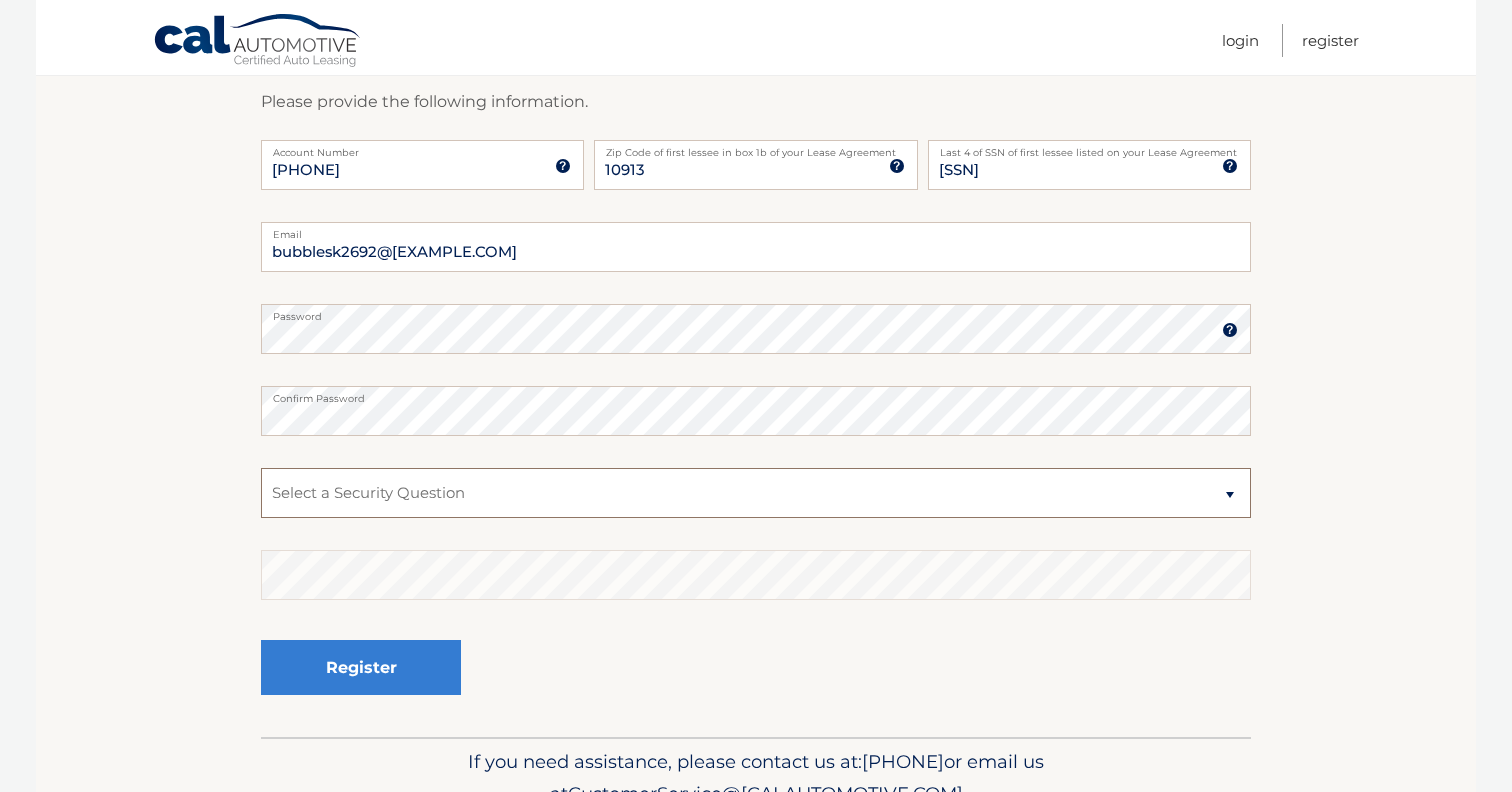 click on "Select a Security Question
What was the name of your elementary school?
What is your mother’s maiden name?
What street did you live on in the third grade?
In what city or town was your first job?
What was your childhood phone number including area code? (e.g., 000-000-0000)" at bounding box center [756, 493] 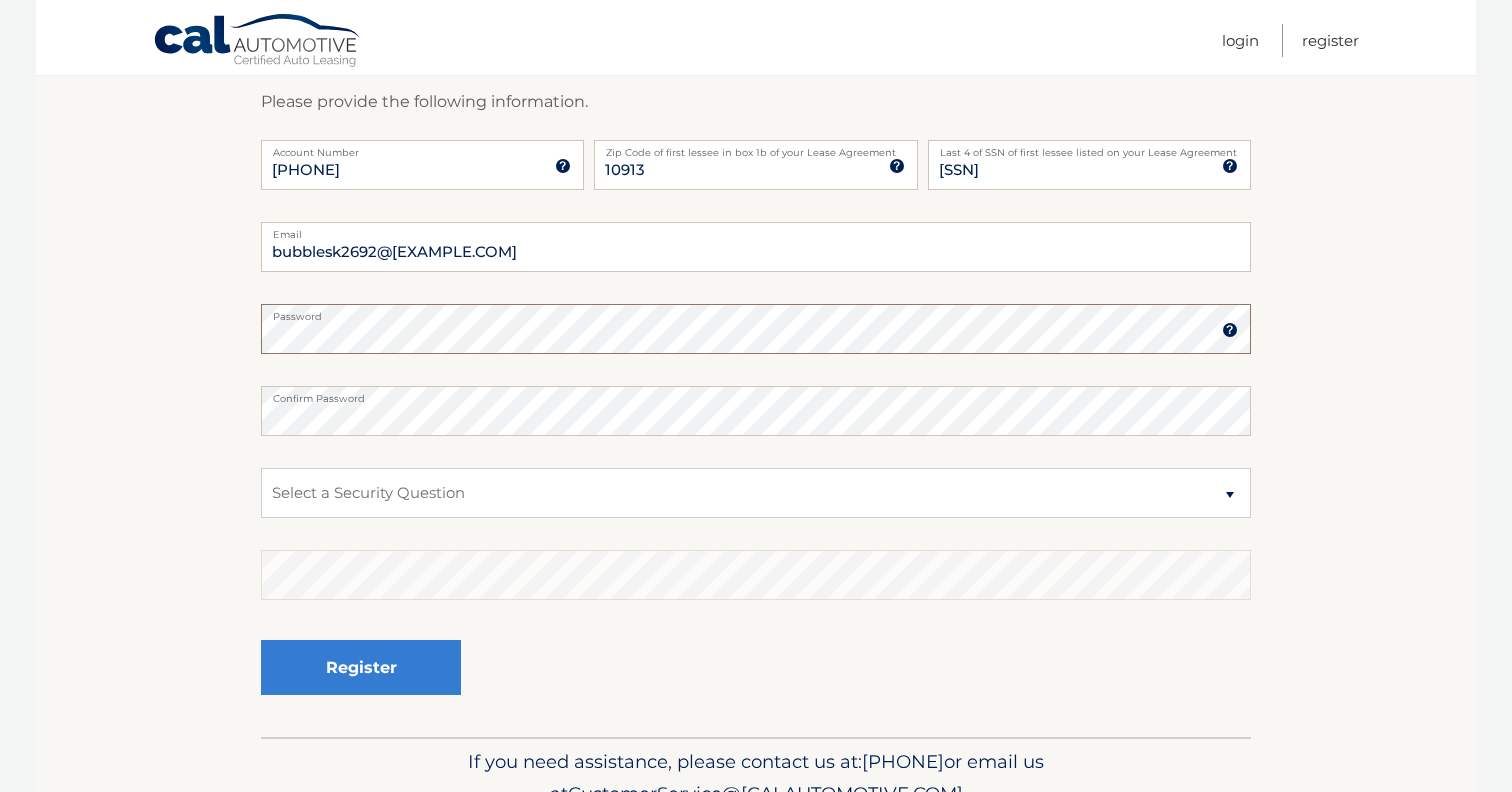 click on "New Account Information
Please provide the following information.
44455965871
Account Number
11 digit account number provided on your coupon book or Welcome Letter
10913
Zip Code of first lessee in box 1b of your Lease Agreement
Zip Code of first lessee in box 1b of your Lease Agreement
4380
Last 4 of SSN of first lessee listed on your Lease Agreement
Last 4 of SSN of first lessee listed on your Lease Agreement
bubblesk2692@aol.com
Email" at bounding box center [756, 346] 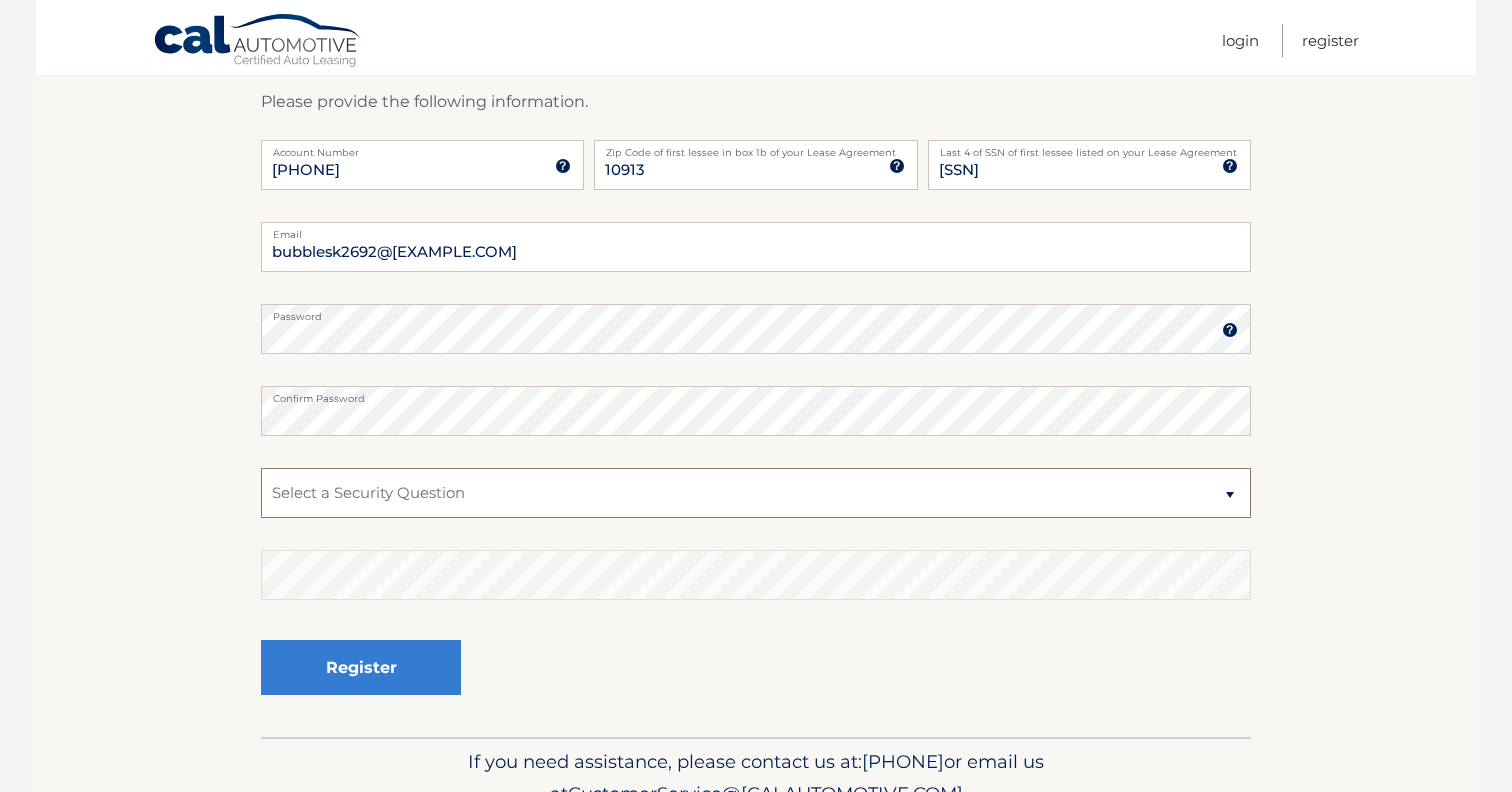 click on "Select a Security Question
What was the name of your elementary school?
What is your mother’s maiden name?
What street did you live on in the third grade?
In what city or town was your first job?
What was your childhood phone number including area code? (e.g., 000-000-0000)" at bounding box center [756, 493] 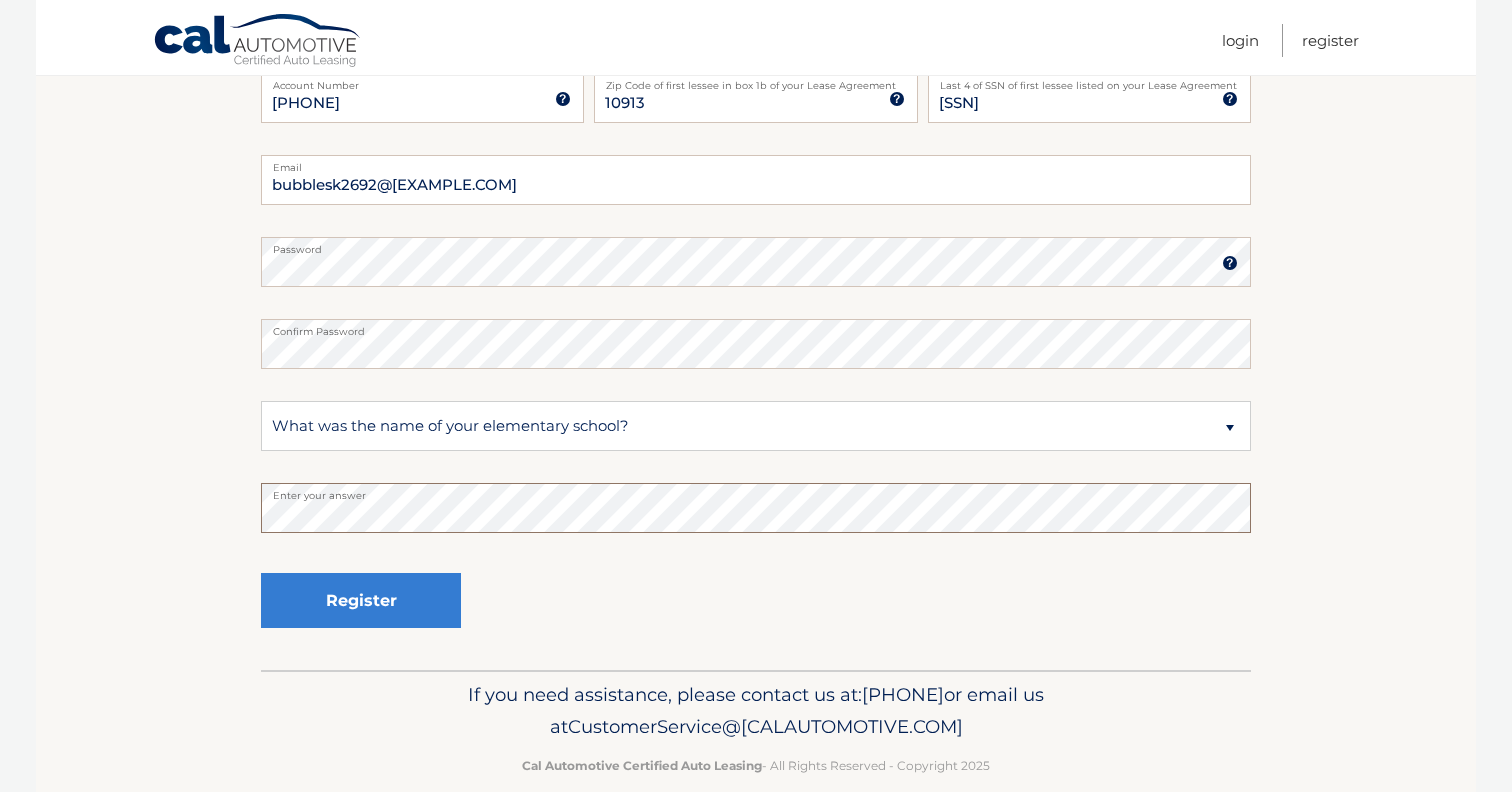 scroll, scrollTop: 386, scrollLeft: 0, axis: vertical 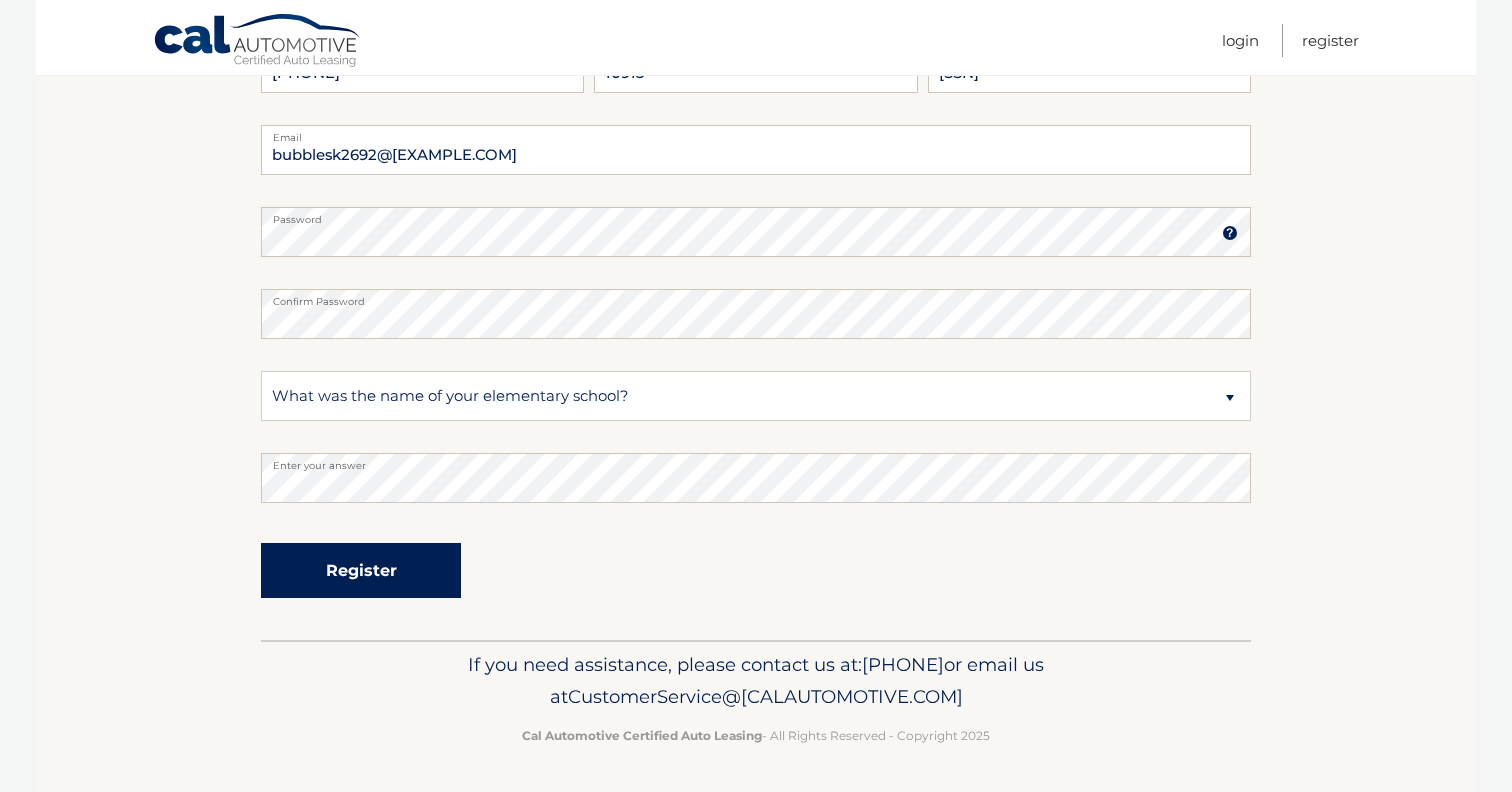 click on "Register" at bounding box center (361, 570) 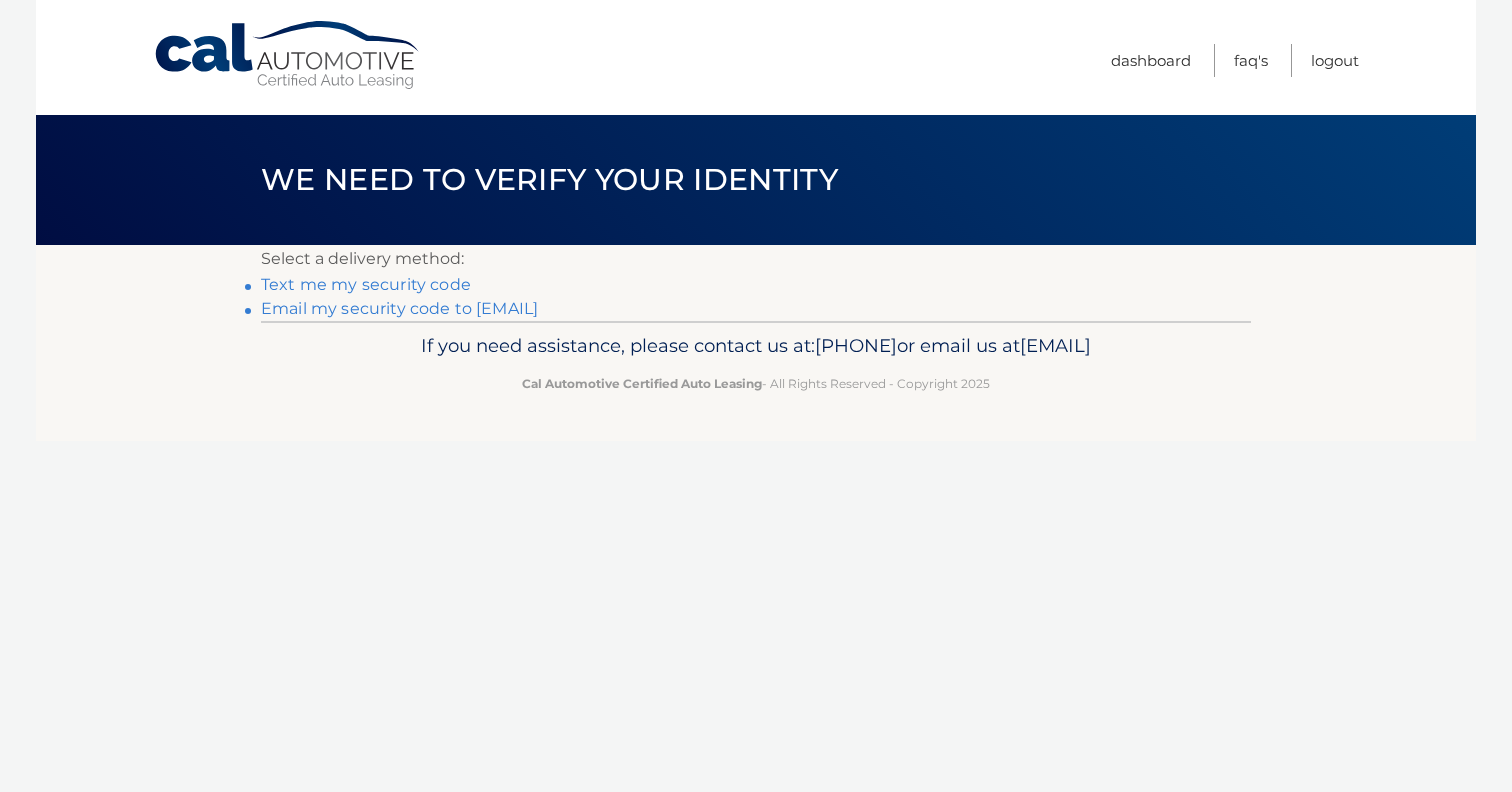 scroll, scrollTop: 0, scrollLeft: 0, axis: both 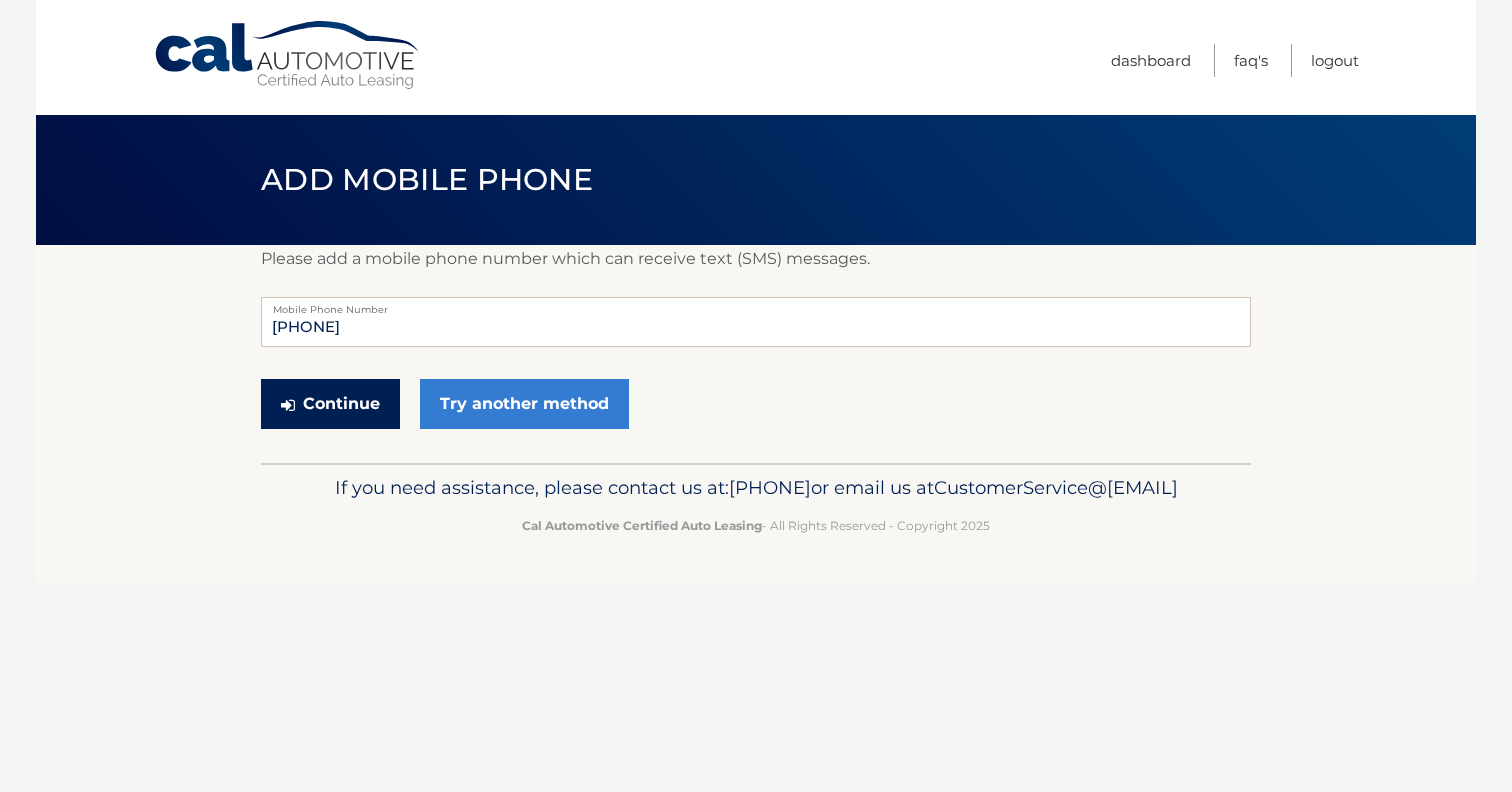 click on "Continue" at bounding box center (330, 404) 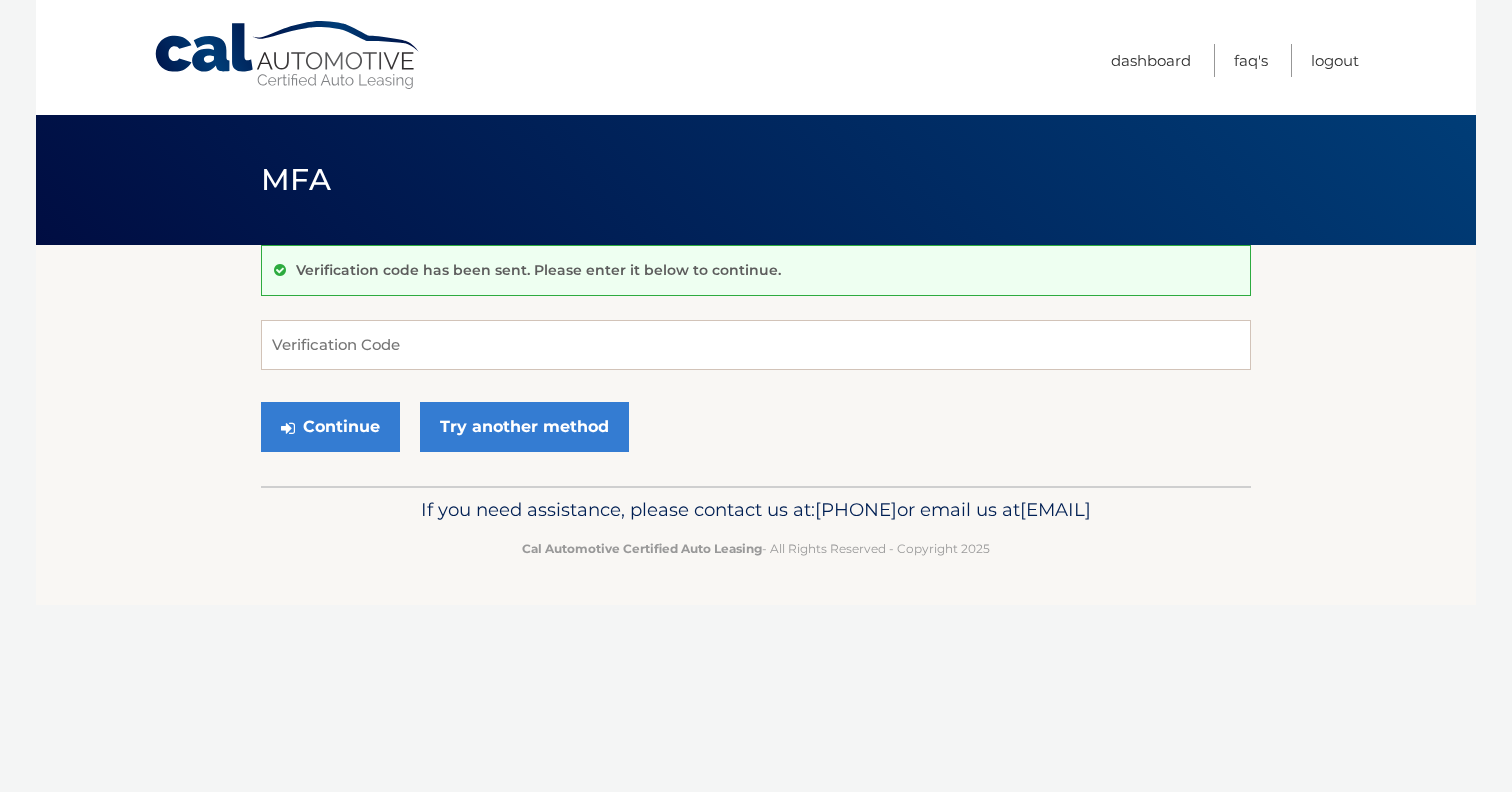 scroll, scrollTop: 0, scrollLeft: 0, axis: both 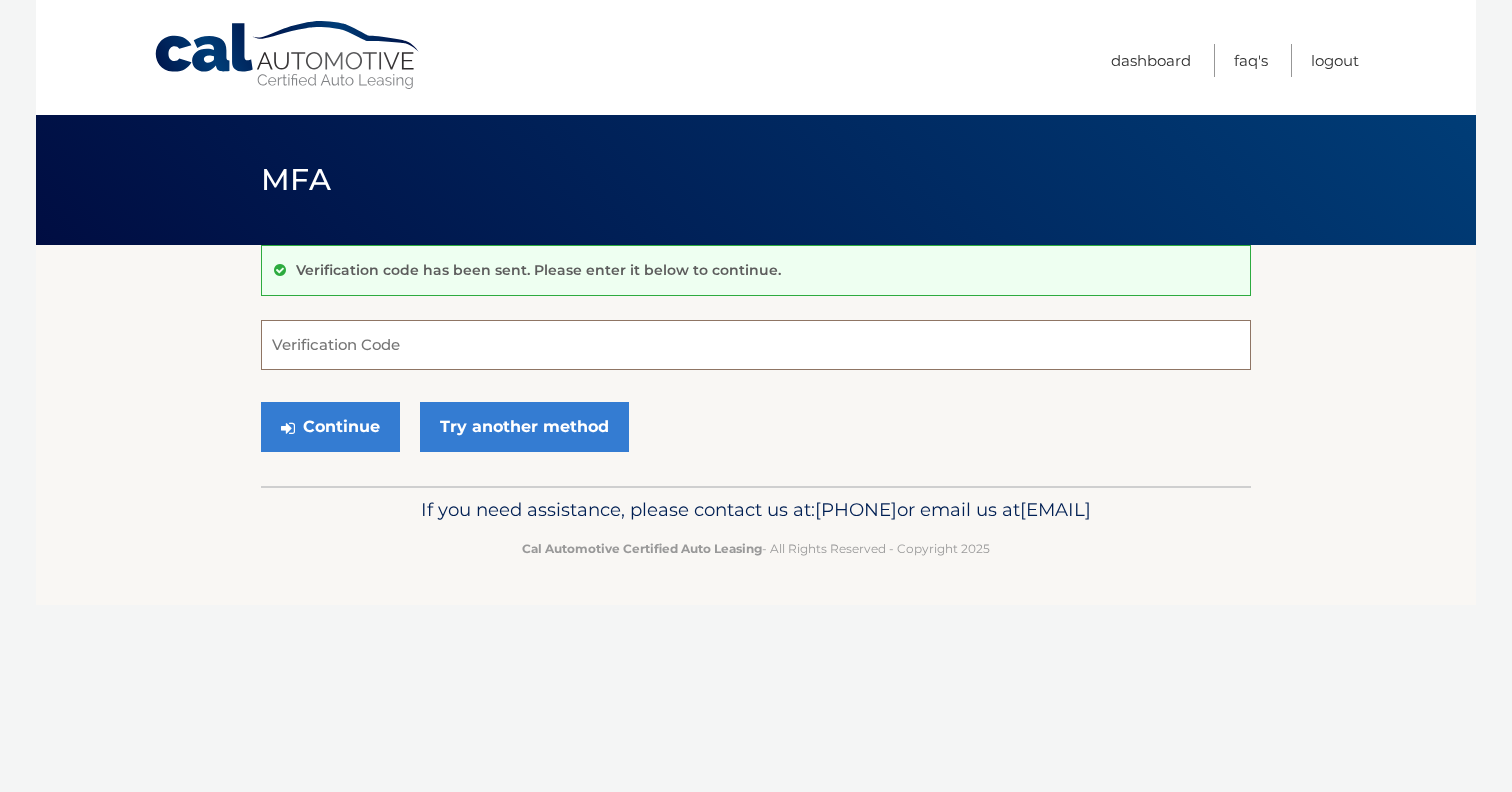 click on "Verification Code" at bounding box center (756, 345) 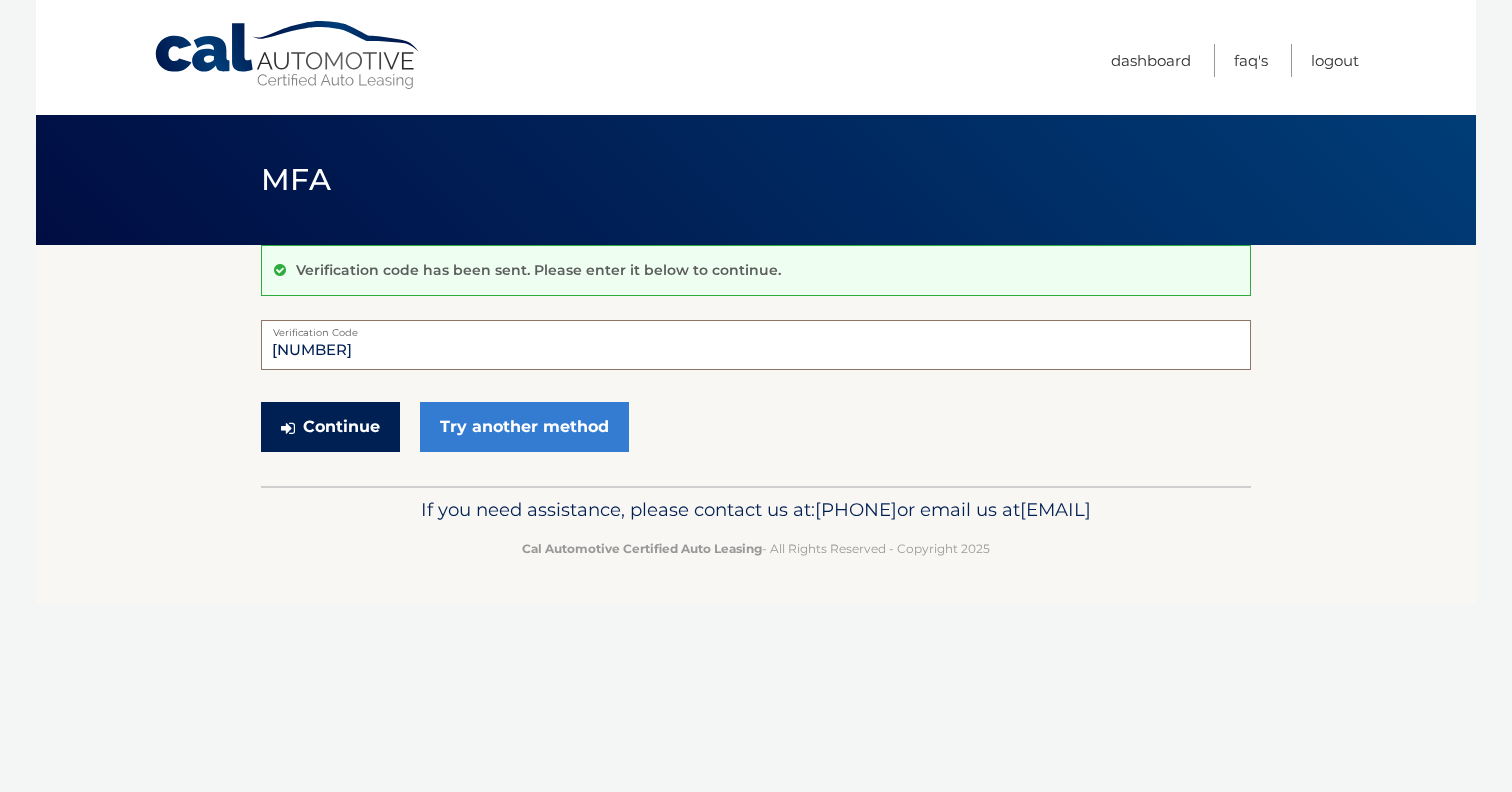 type on "292954" 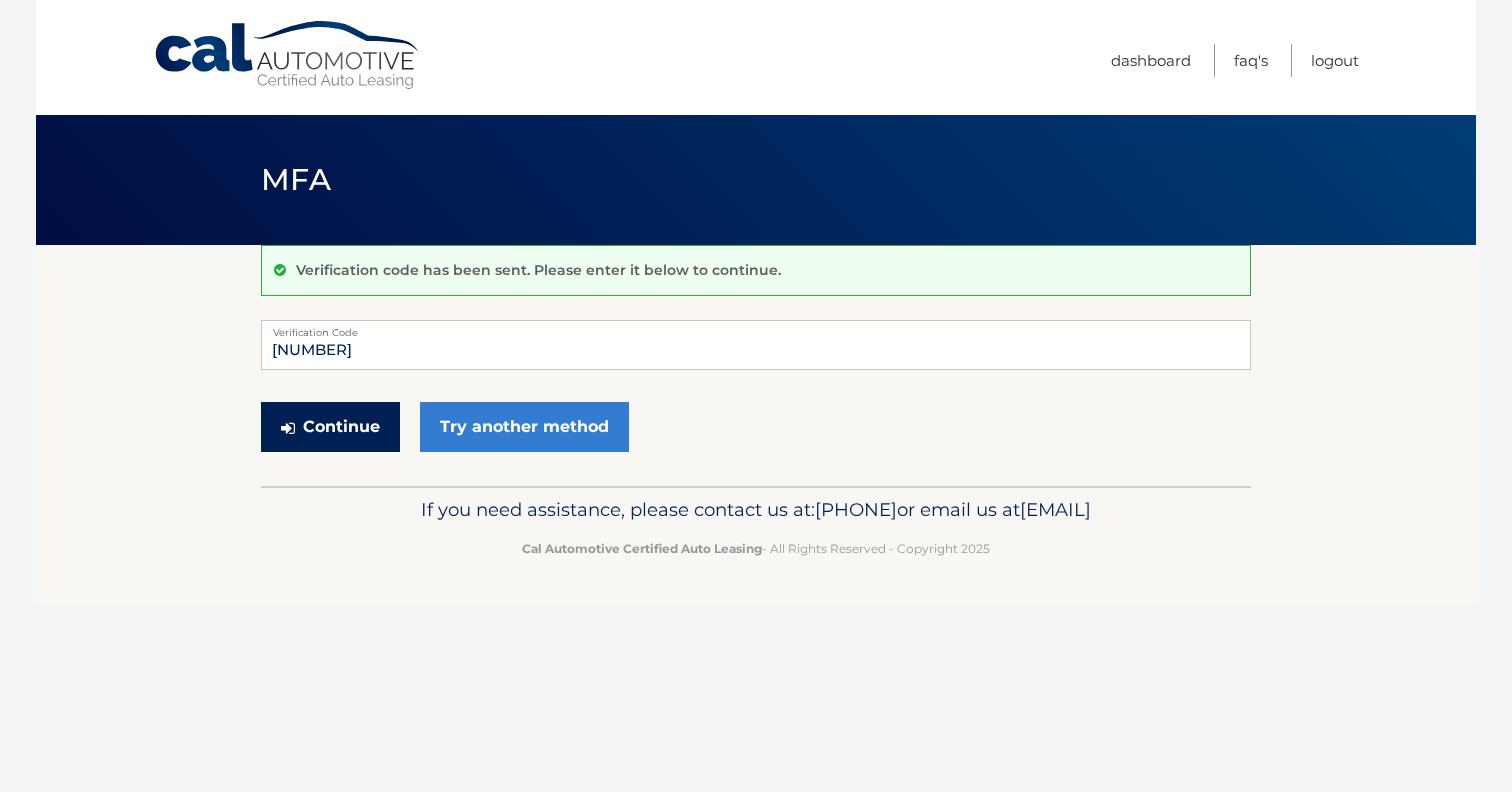 click on "Continue" at bounding box center [330, 427] 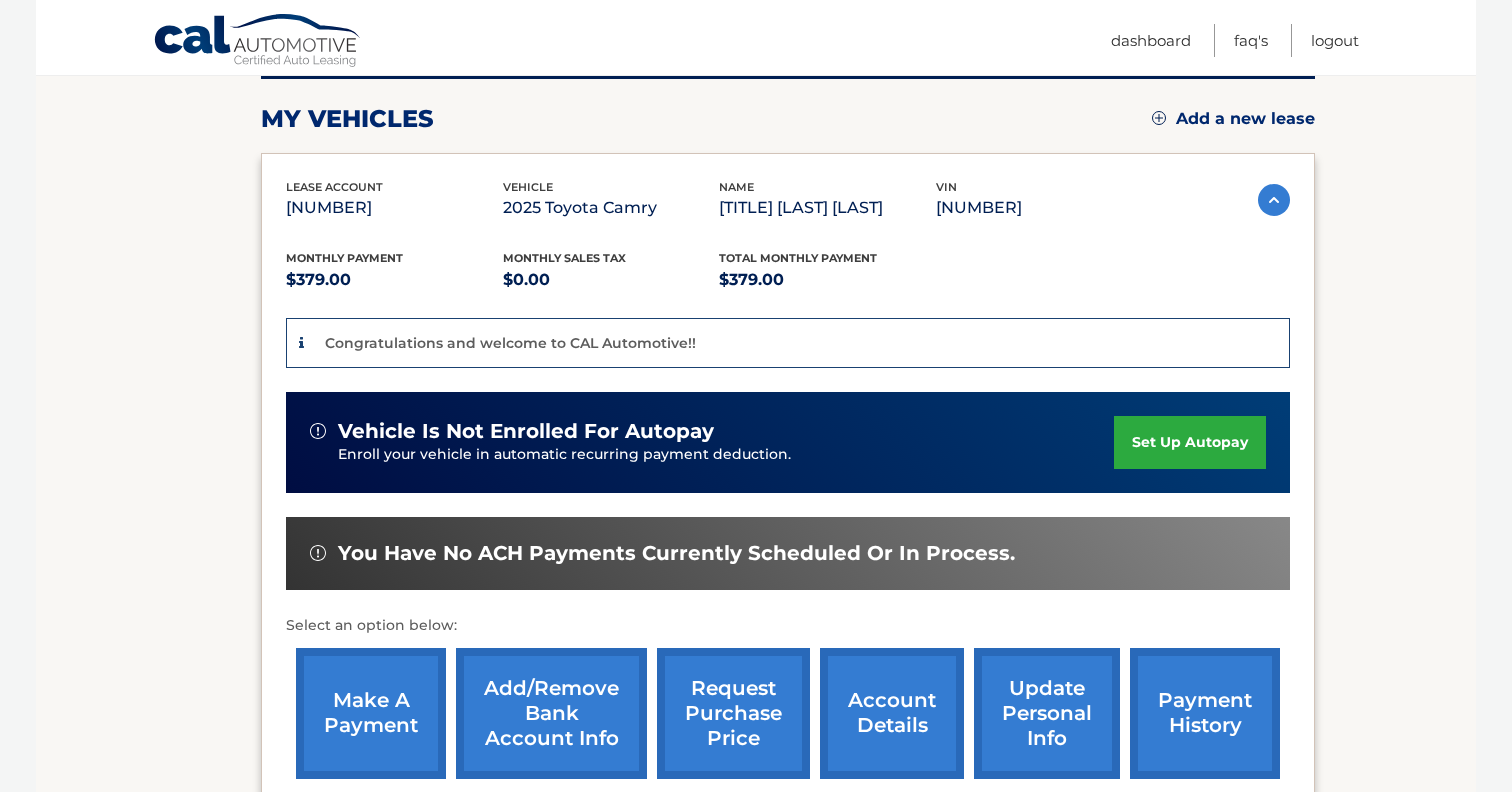 scroll, scrollTop: 263, scrollLeft: 0, axis: vertical 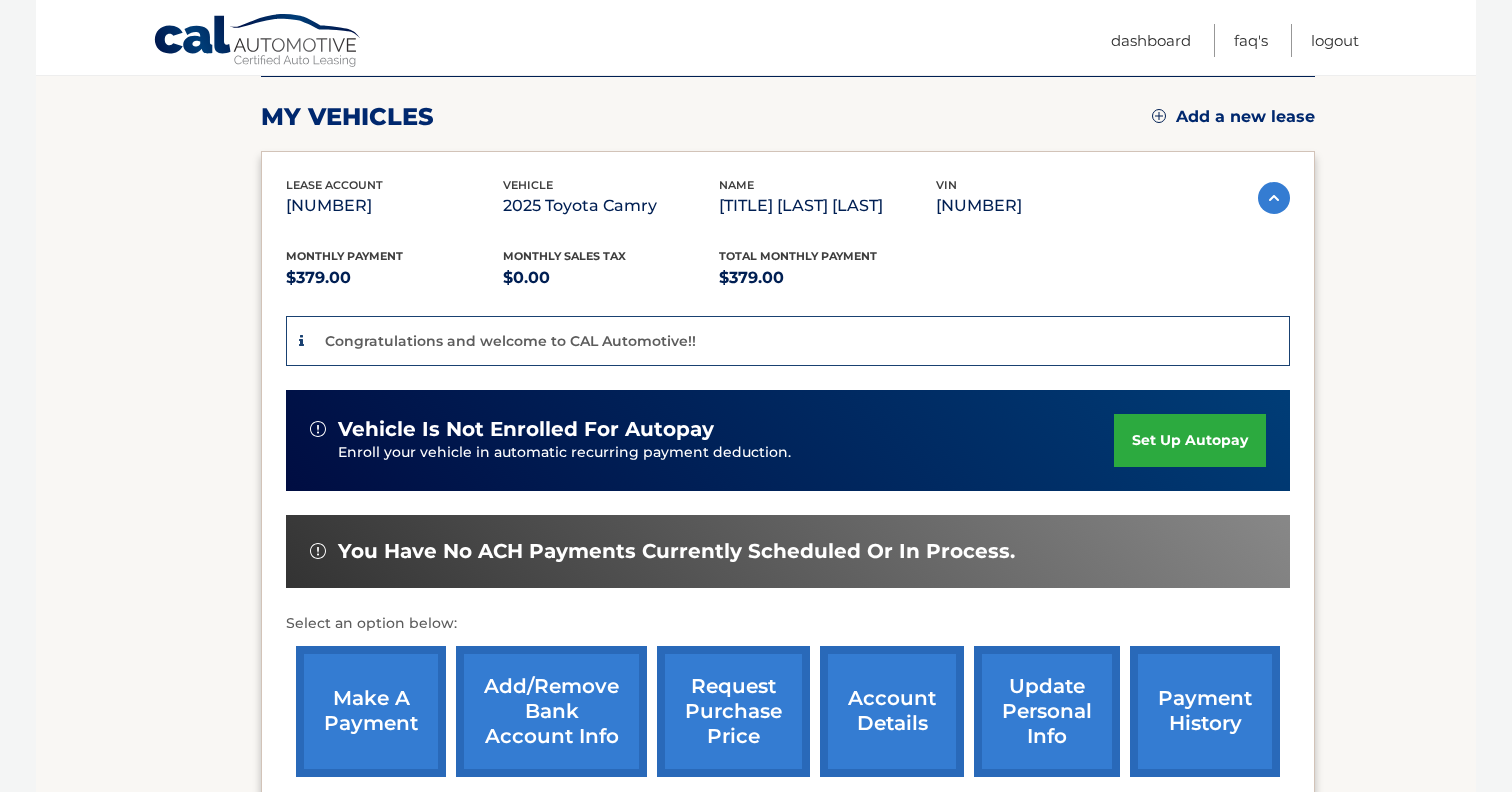 click on "set up autopay" at bounding box center [1190, 440] 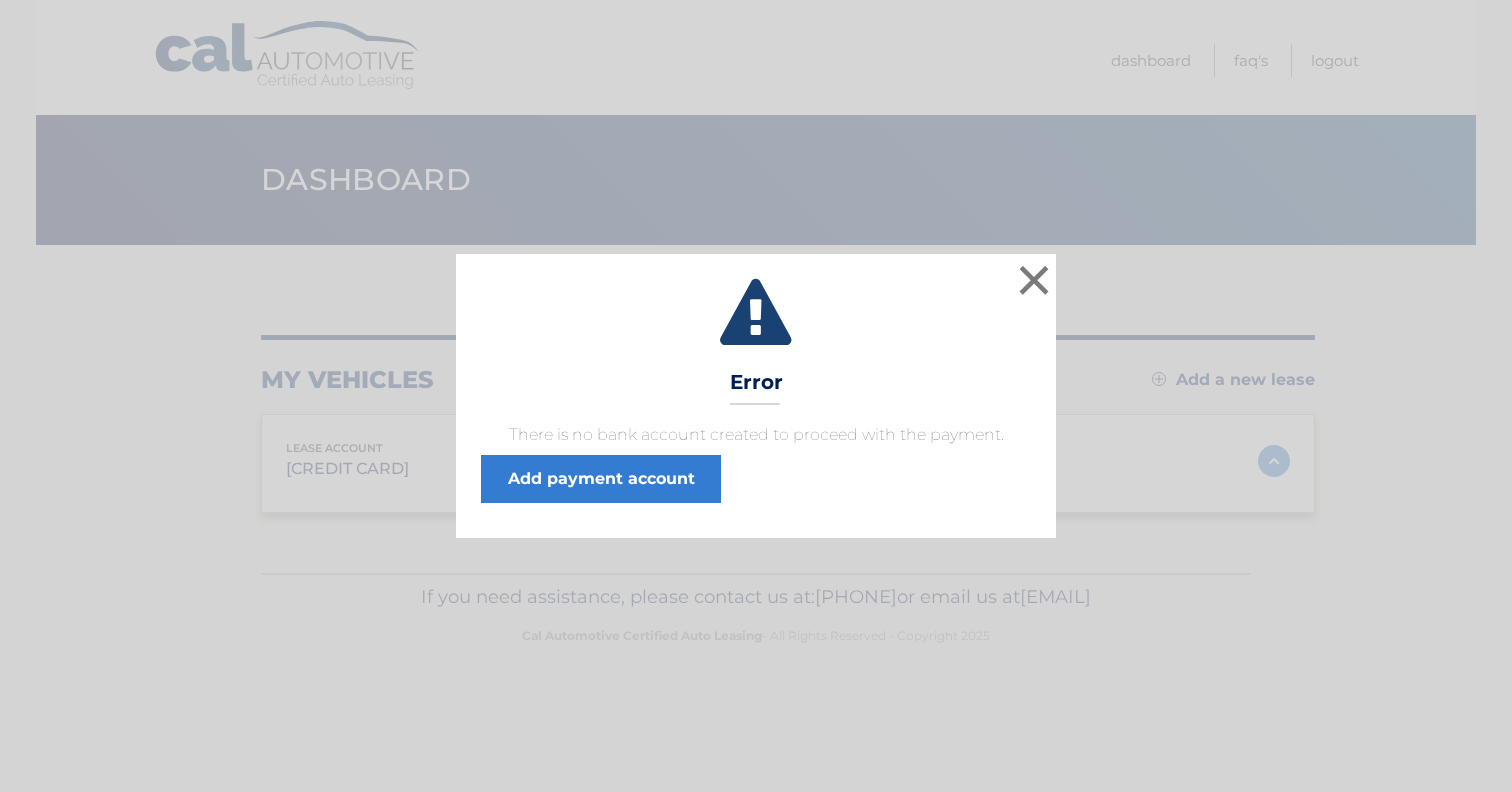 scroll, scrollTop: 0, scrollLeft: 0, axis: both 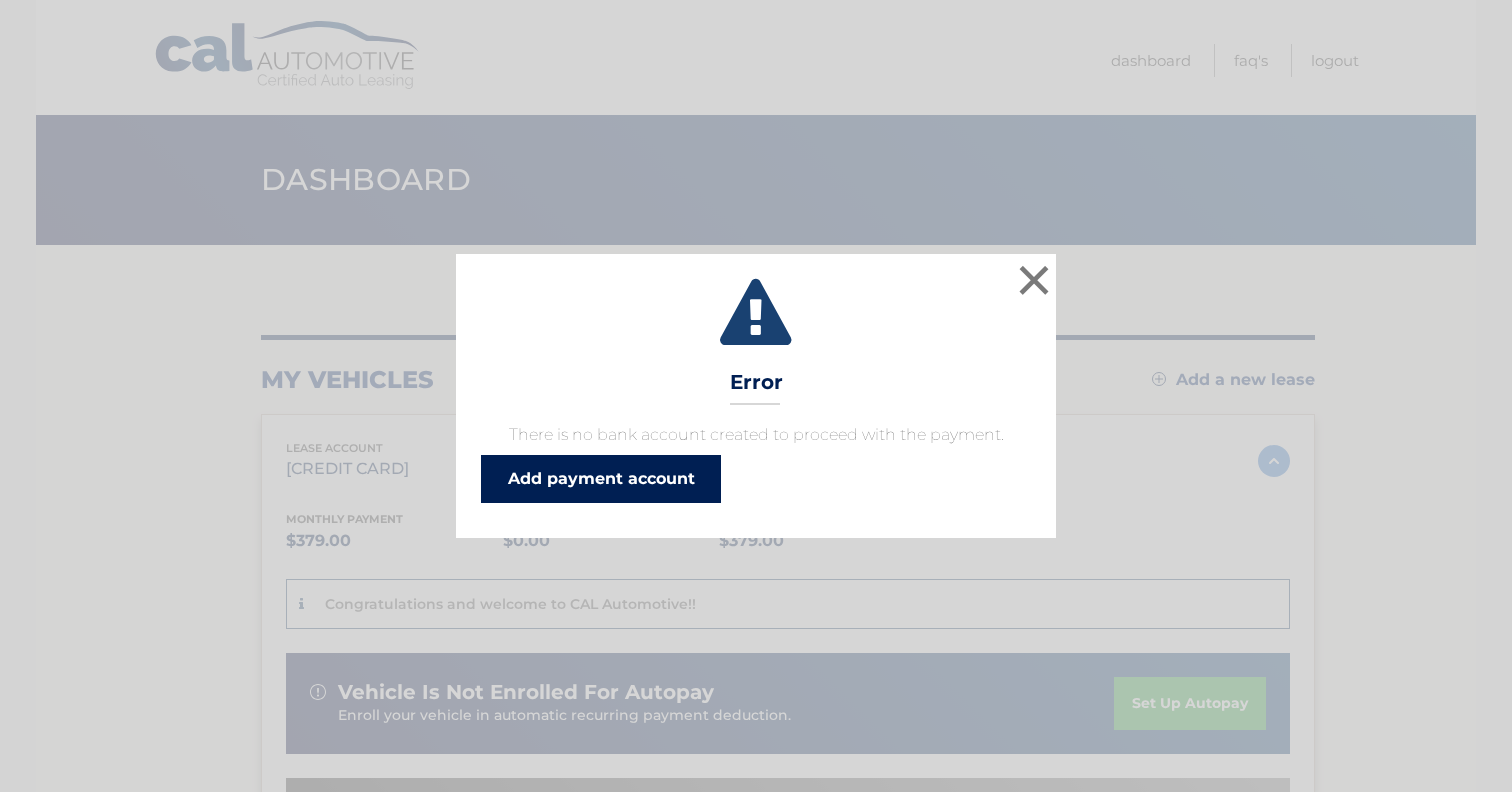 click on "Add payment account" at bounding box center [601, 479] 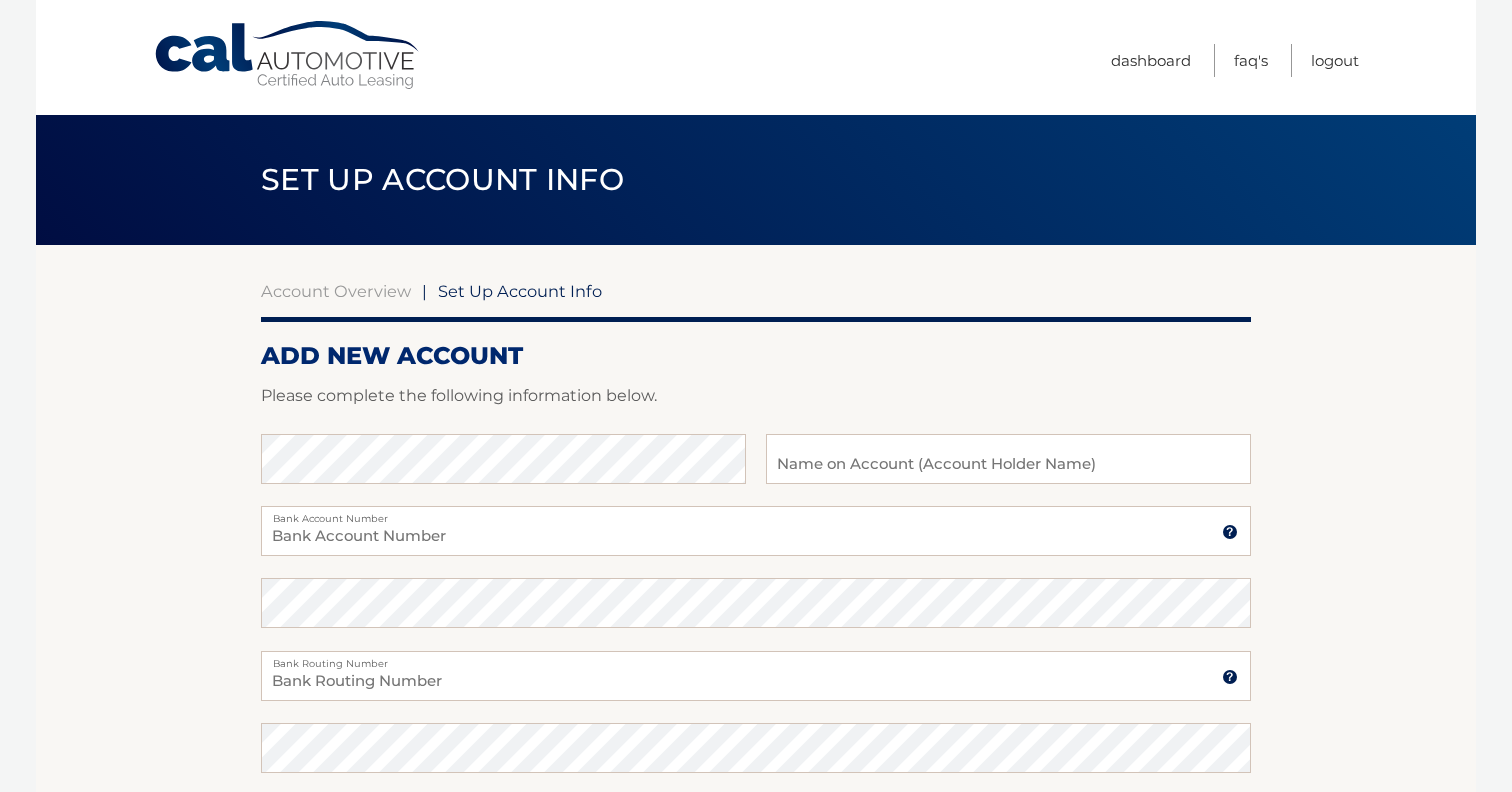 scroll, scrollTop: 0, scrollLeft: 0, axis: both 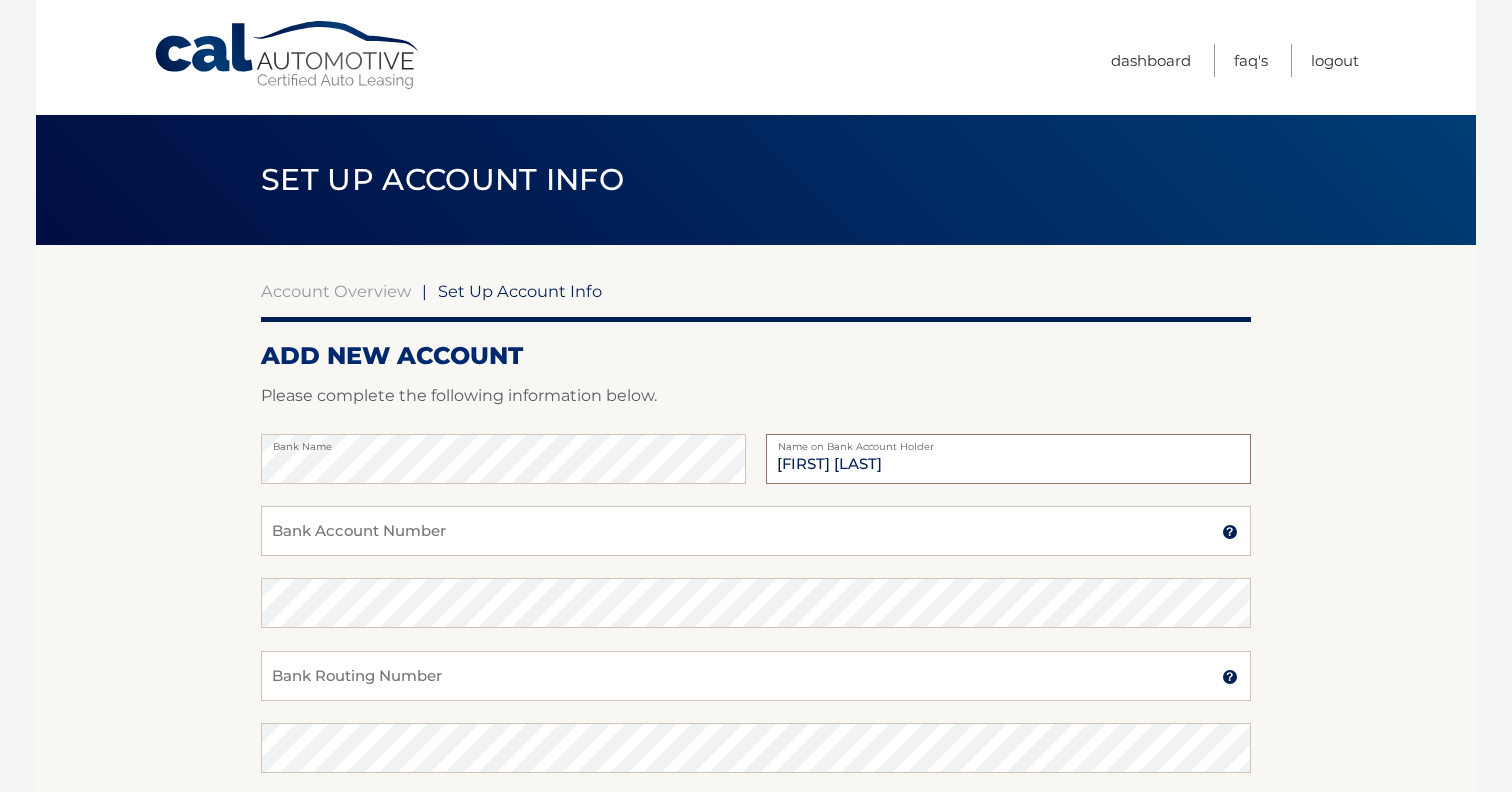 type on "Kara Fehsal" 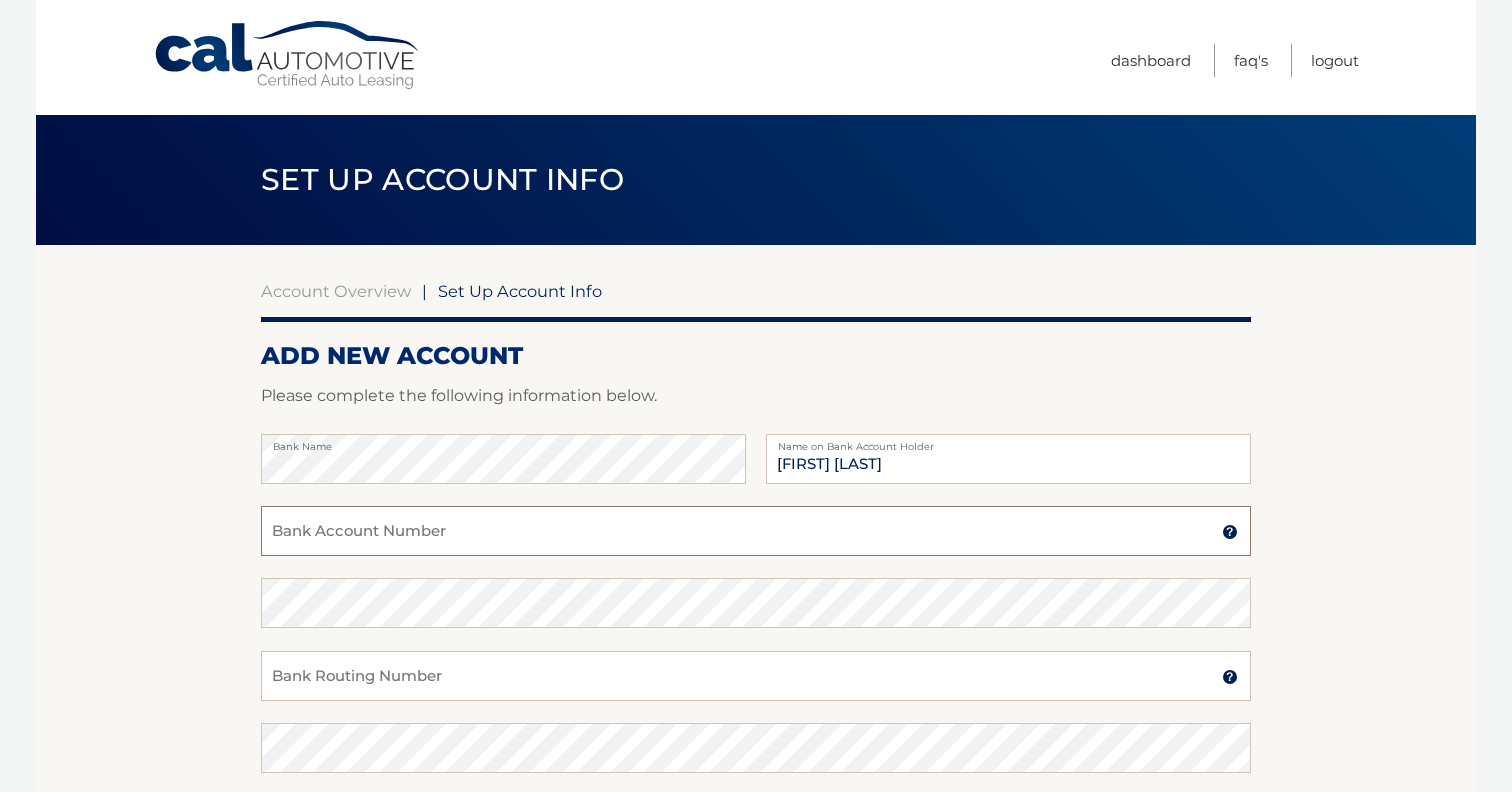 click on "Bank Account Number" at bounding box center (756, 531) 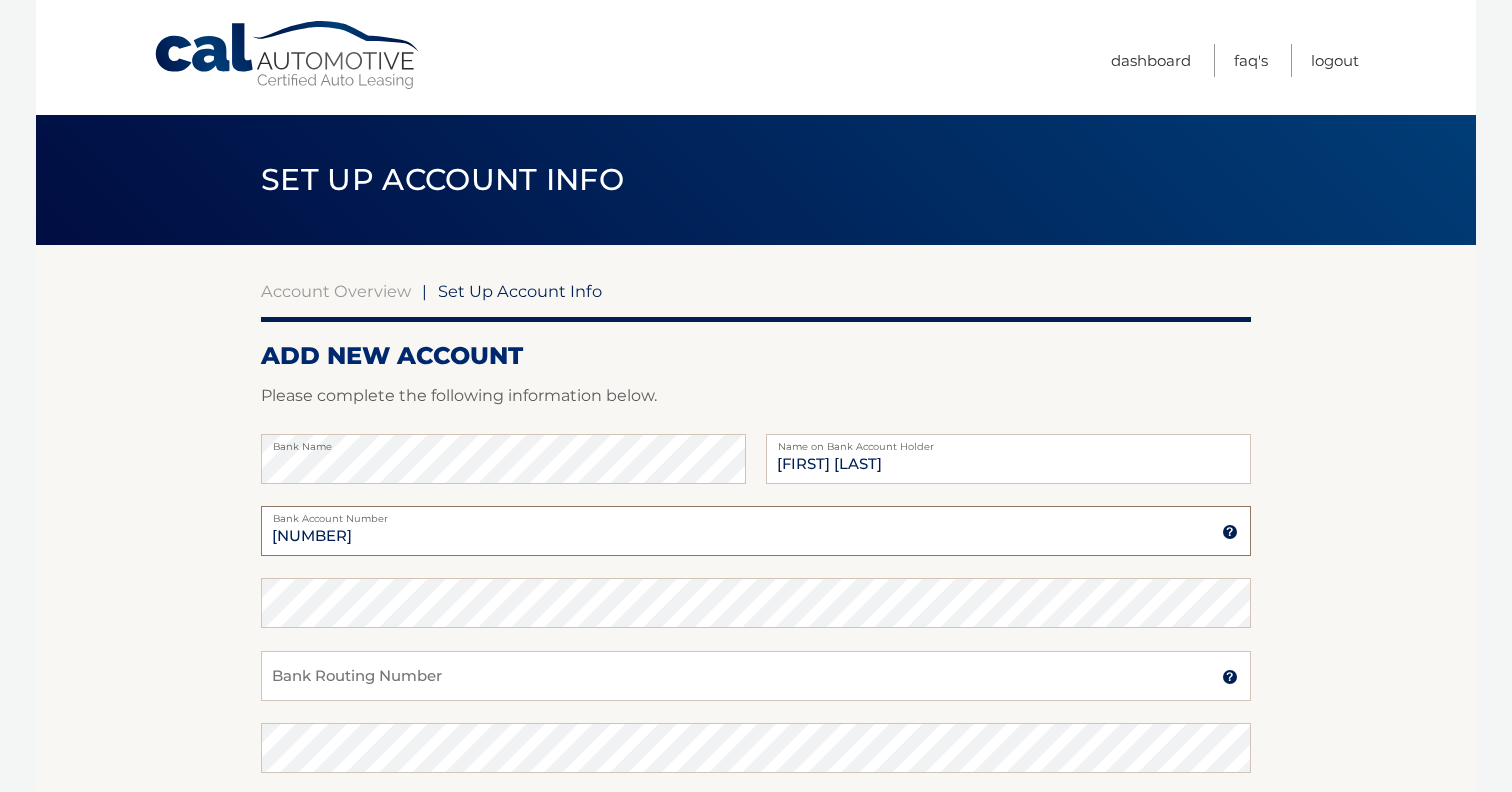 type on "6803679795" 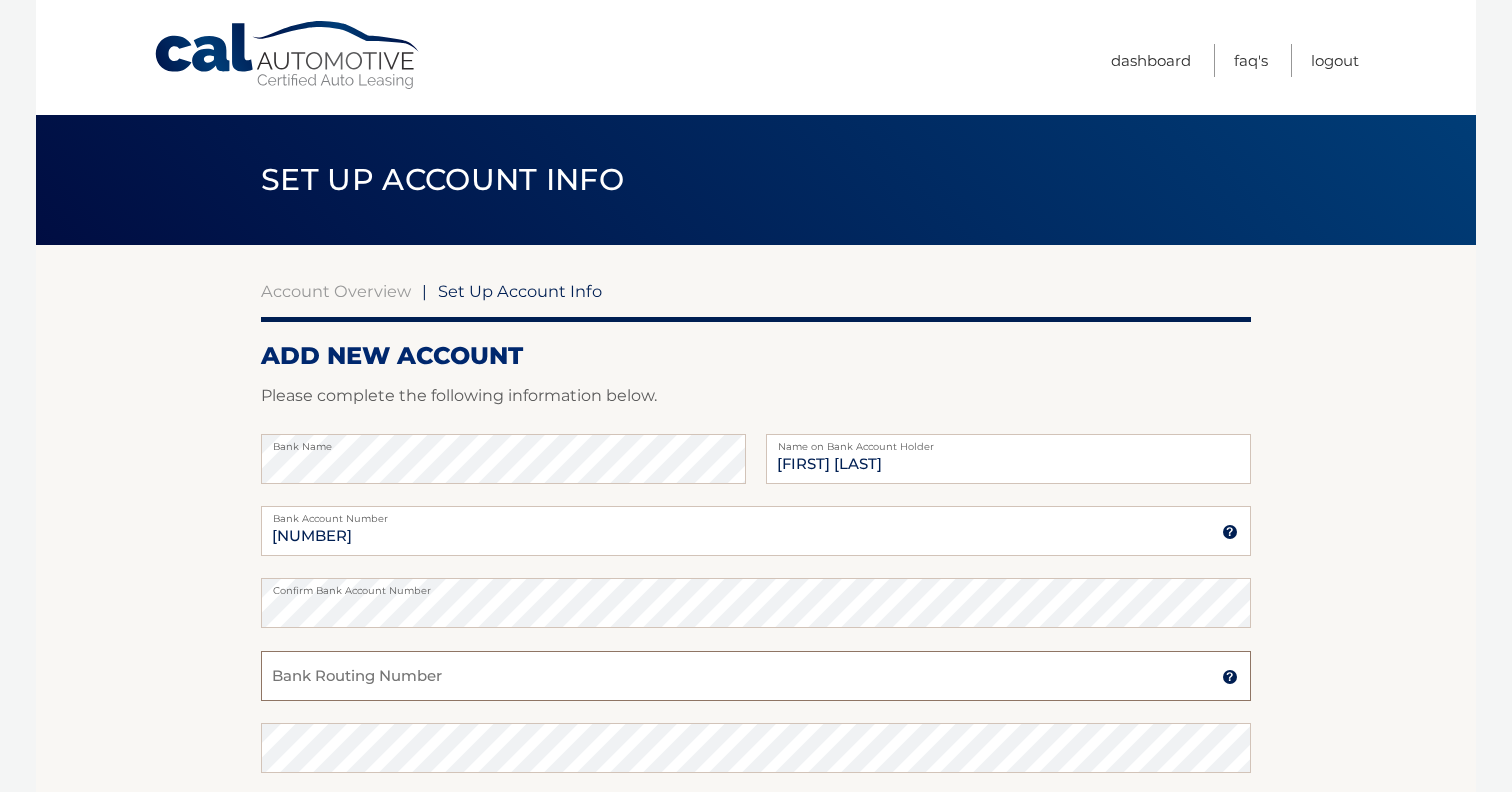 click on "Bank Routing Number" at bounding box center (756, 676) 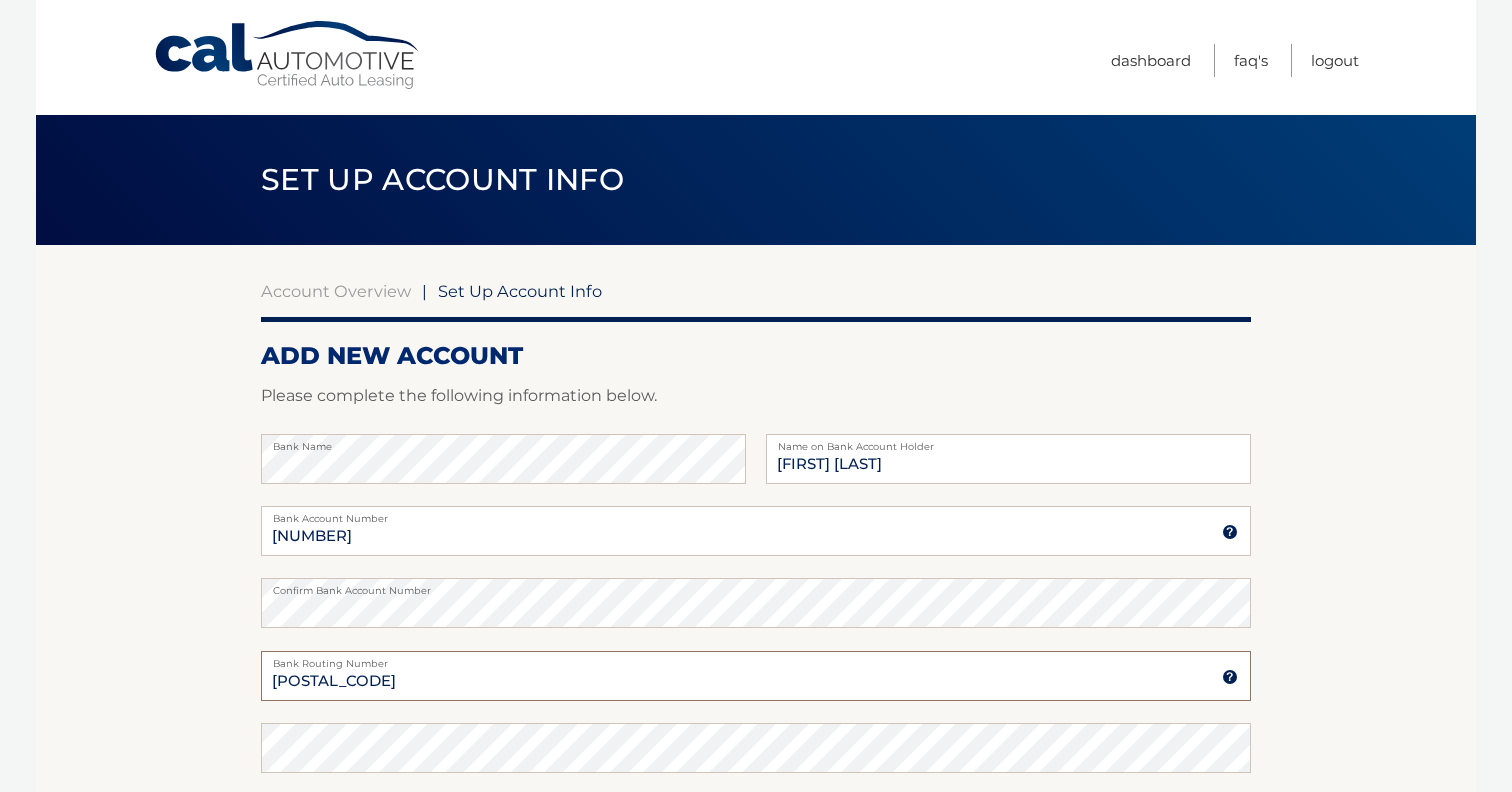 type on "021000021" 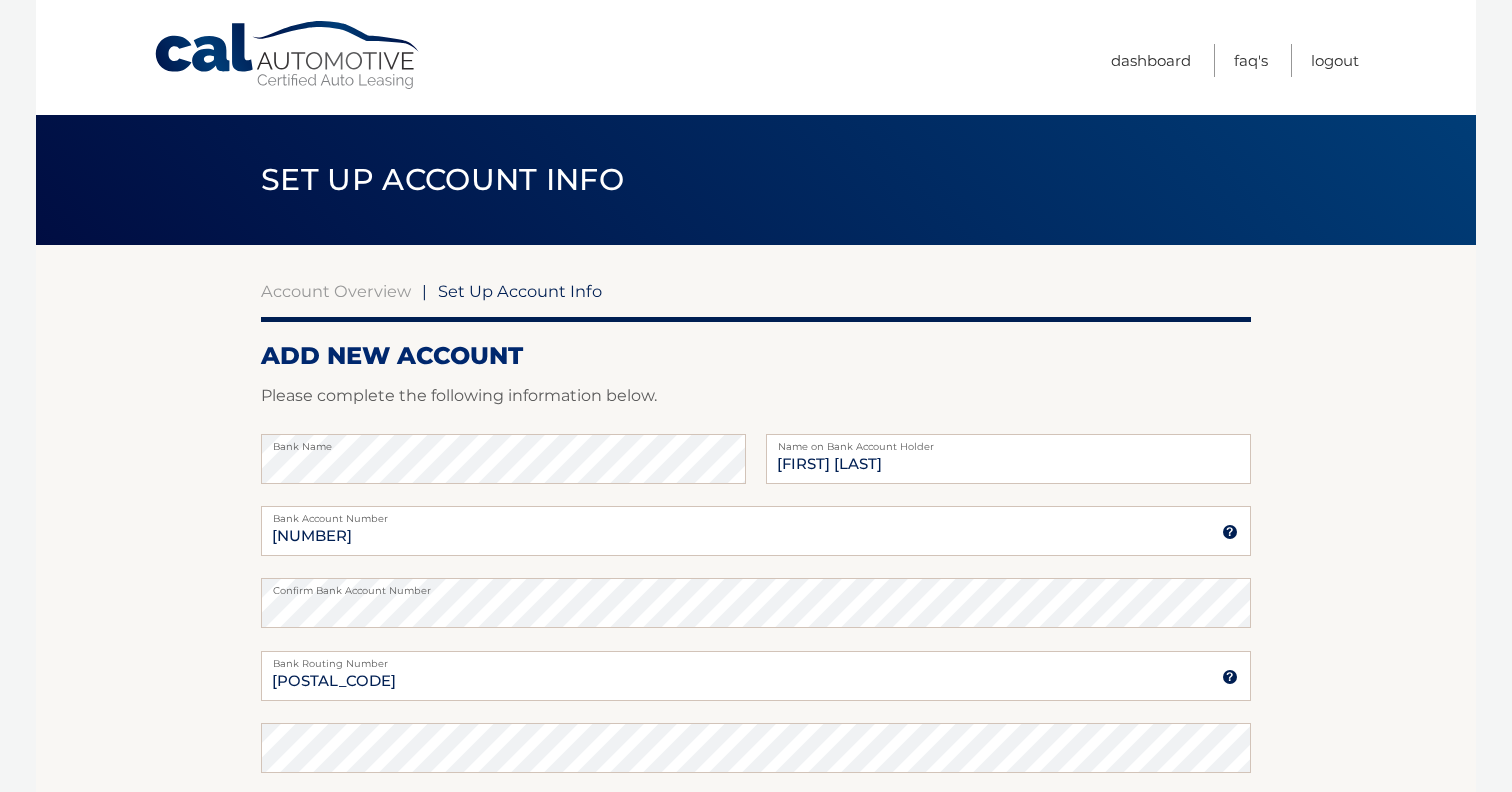 scroll, scrollTop: 368, scrollLeft: 0, axis: vertical 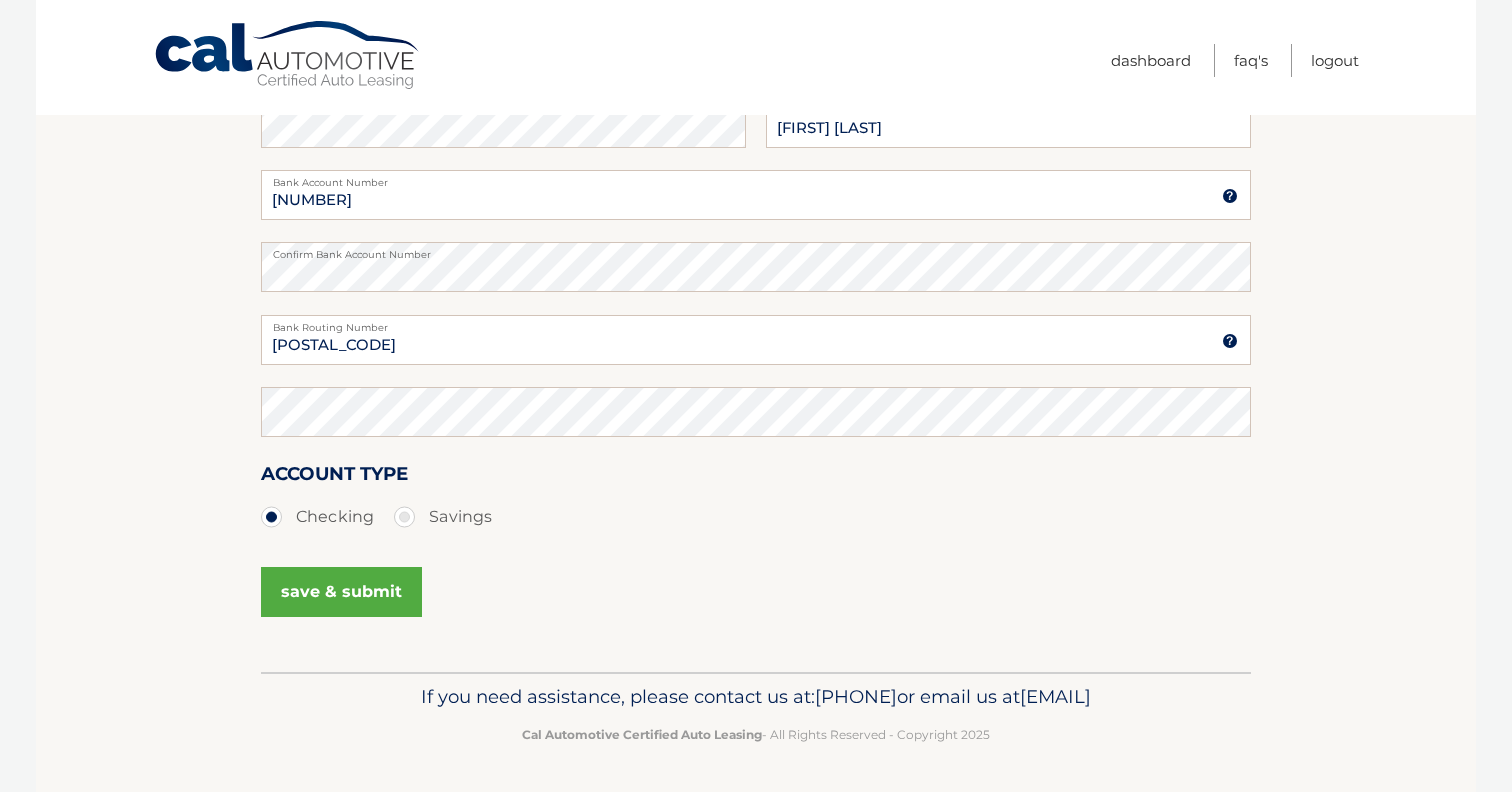 type 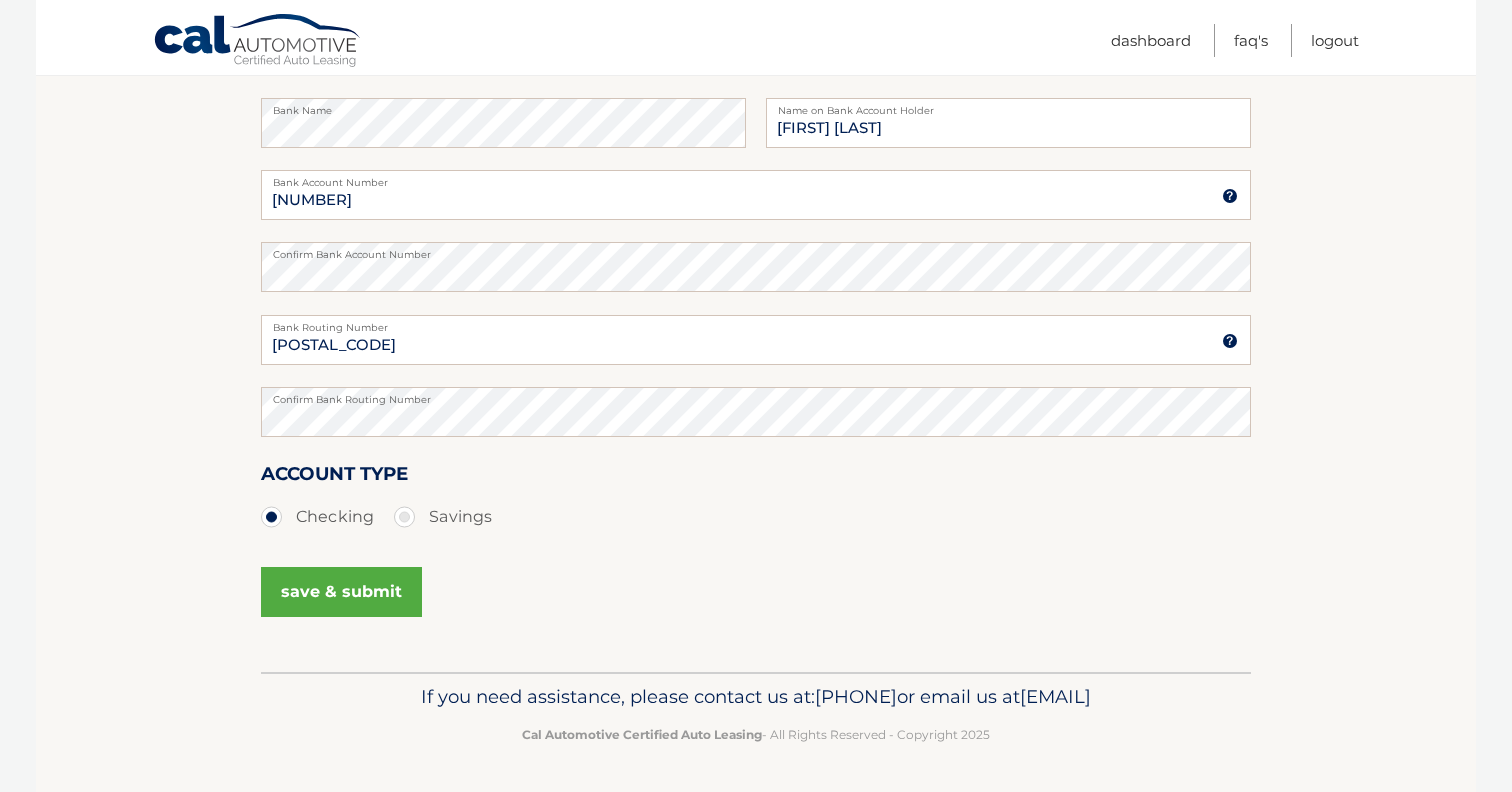 click on "save & submit" at bounding box center (341, 592) 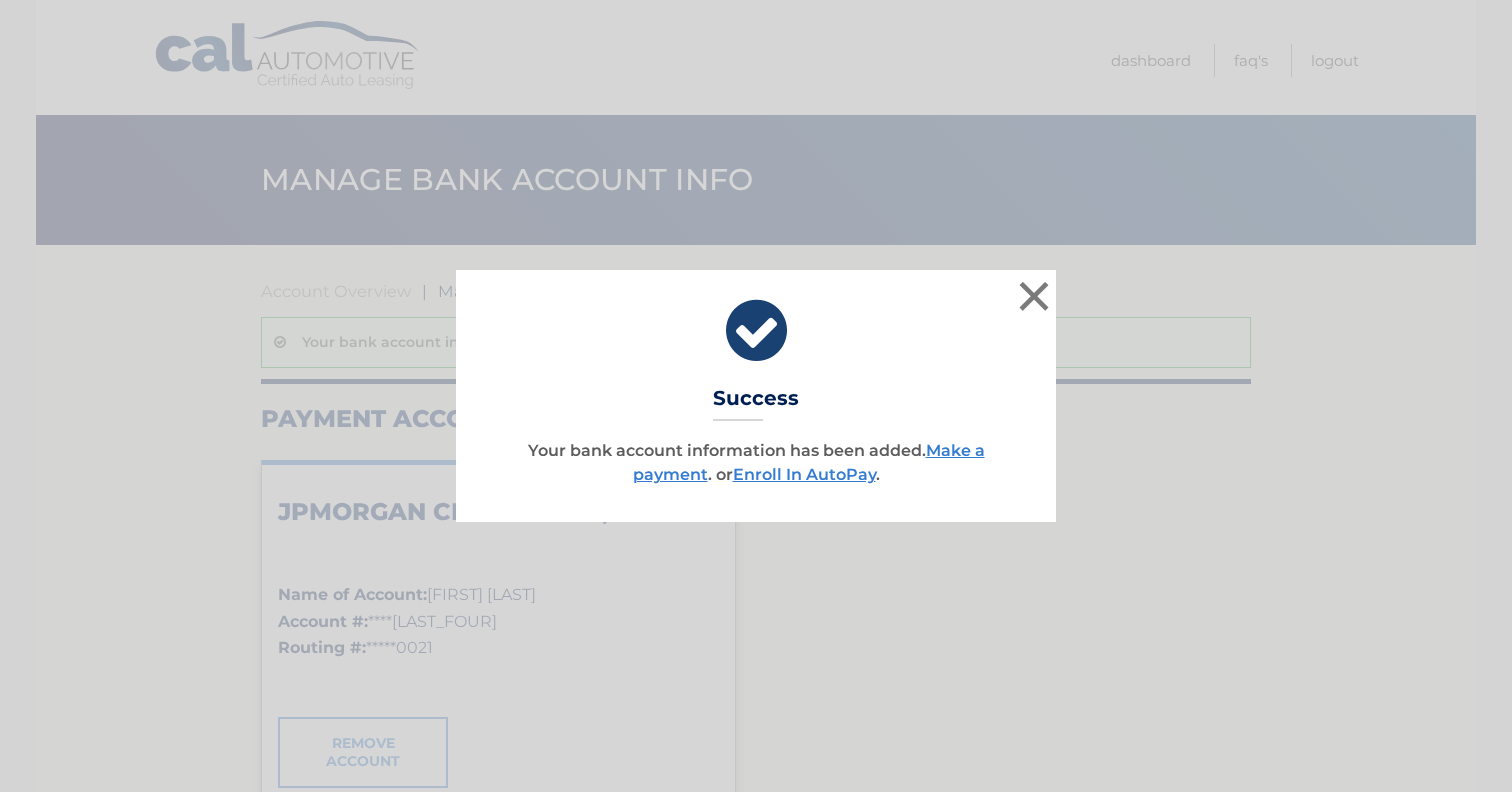 scroll, scrollTop: 0, scrollLeft: 0, axis: both 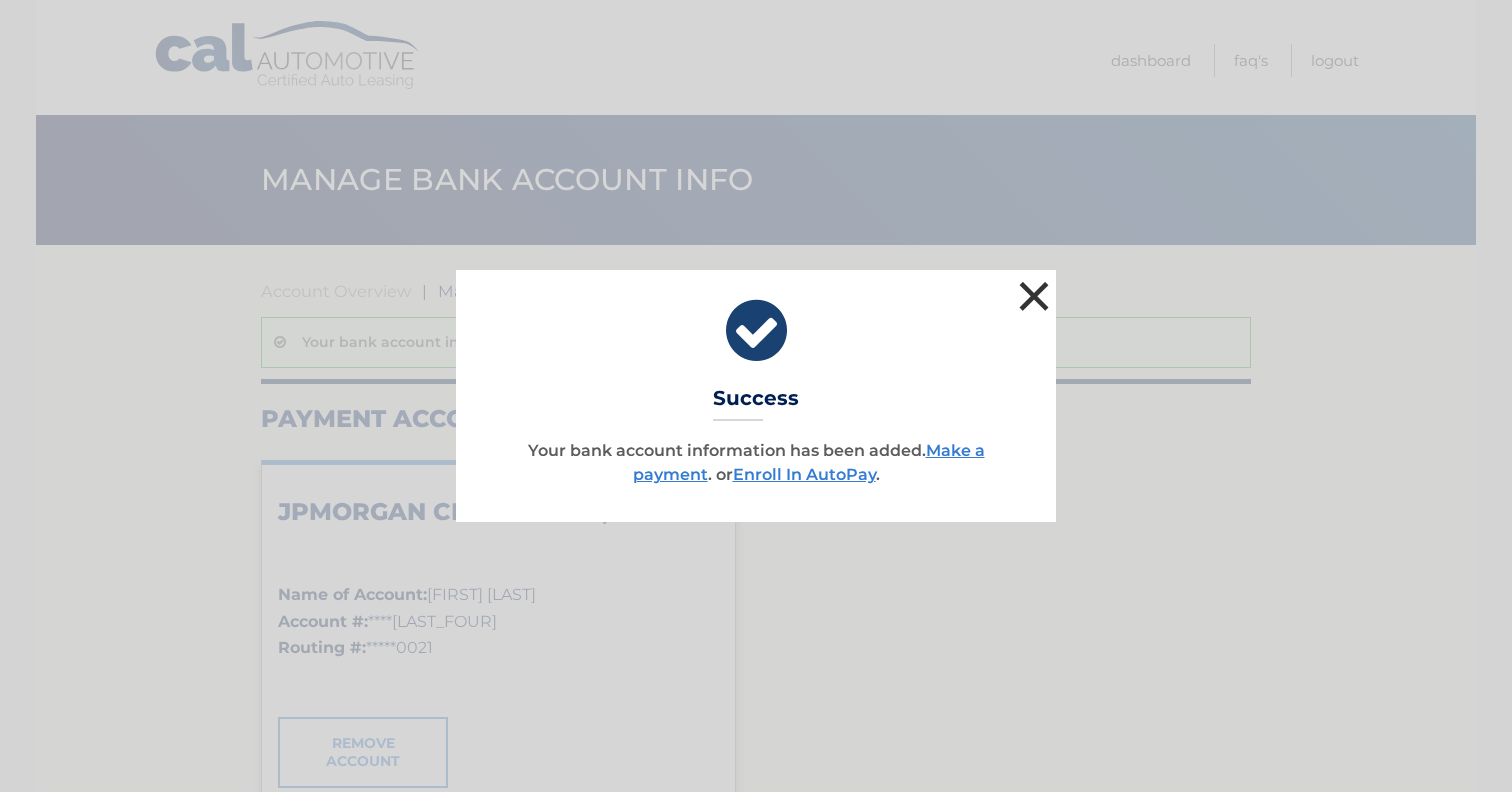 click on "×" at bounding box center (1034, 296) 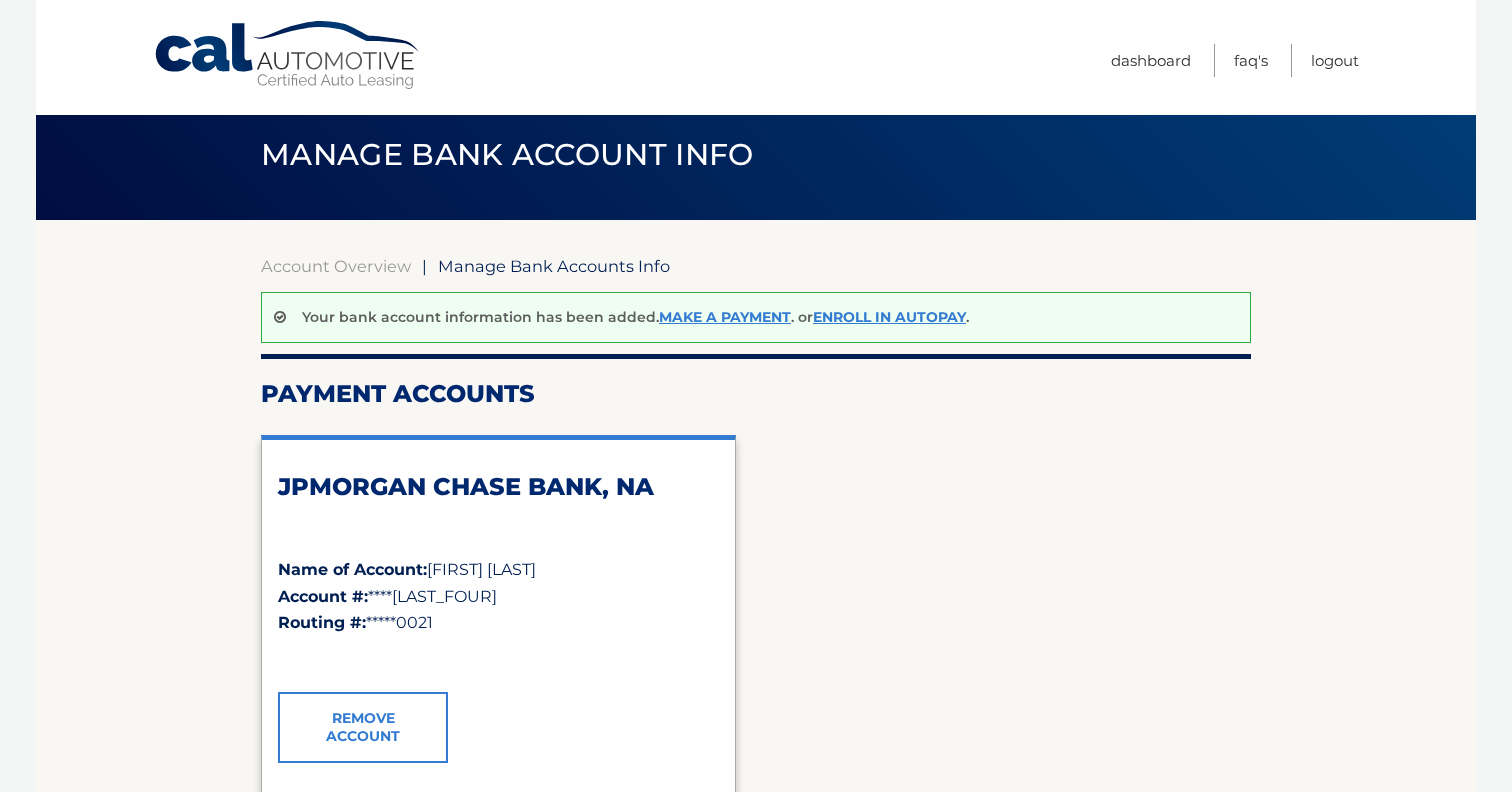 scroll, scrollTop: 0, scrollLeft: 0, axis: both 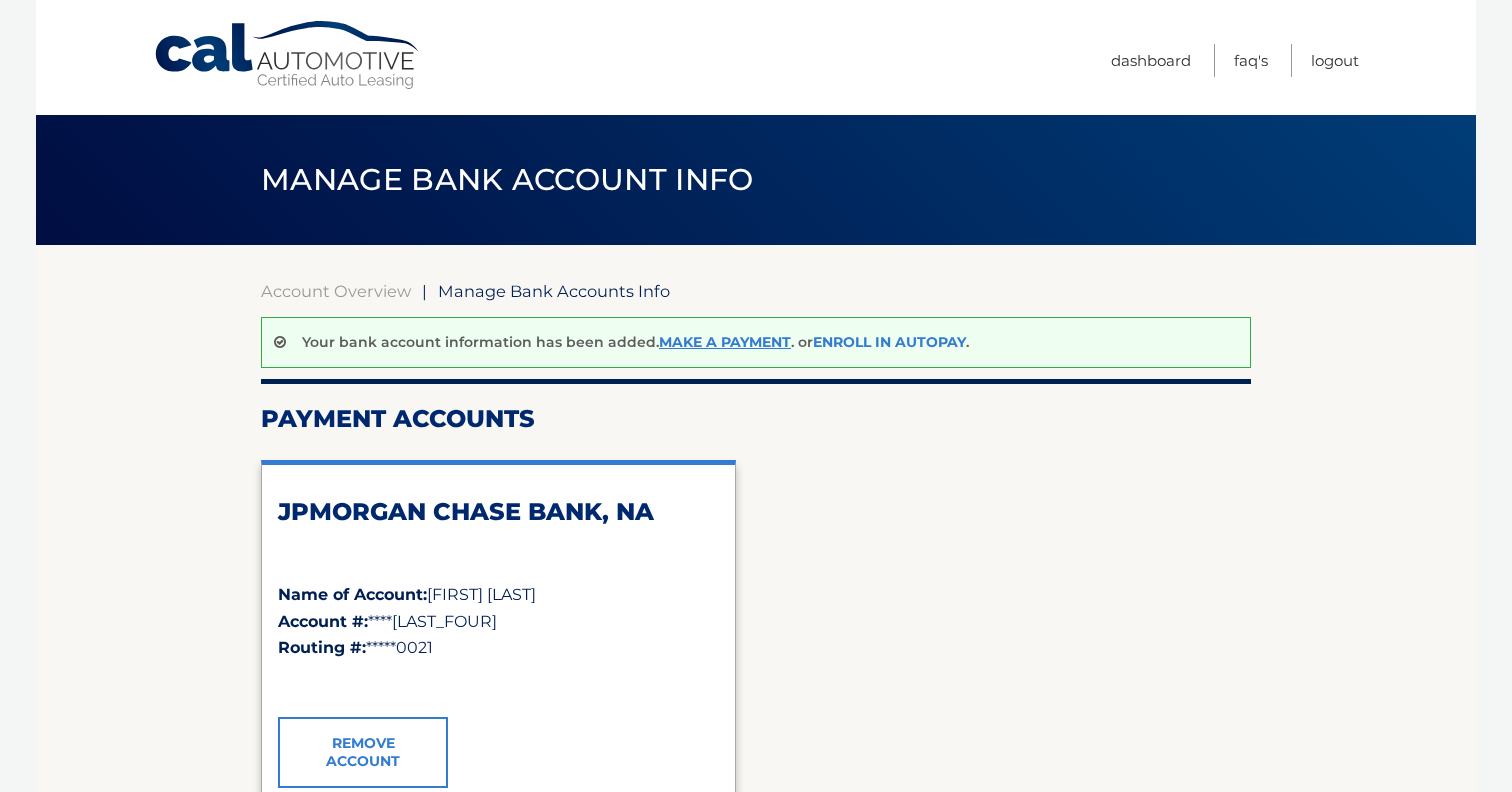 click on "Enroll In AutoPay" at bounding box center (889, 342) 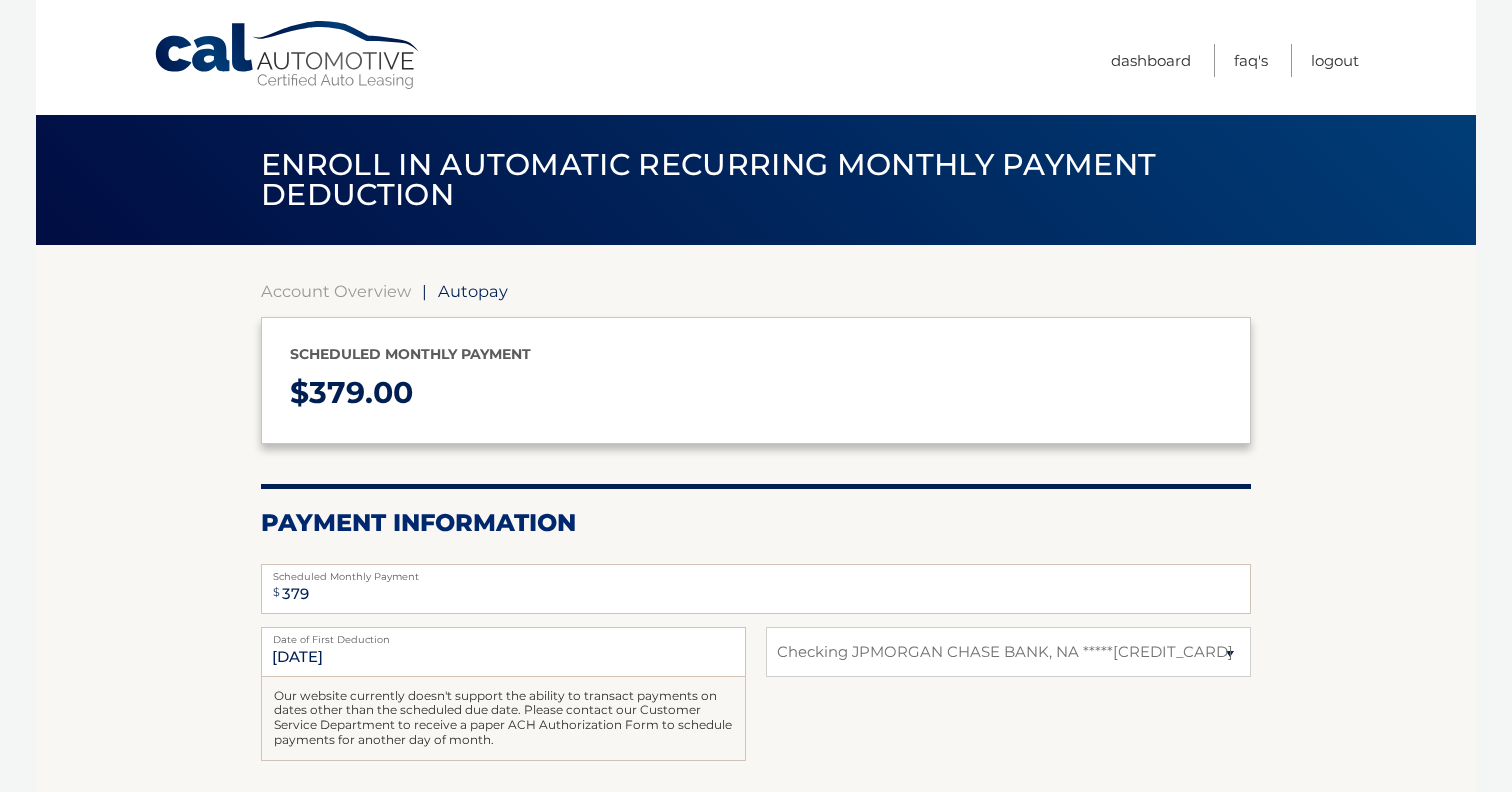 select on "N2I1YTRjNTMtN2U5My00YzljLWEyNWEtNjgyNDlmZGFiMjJi" 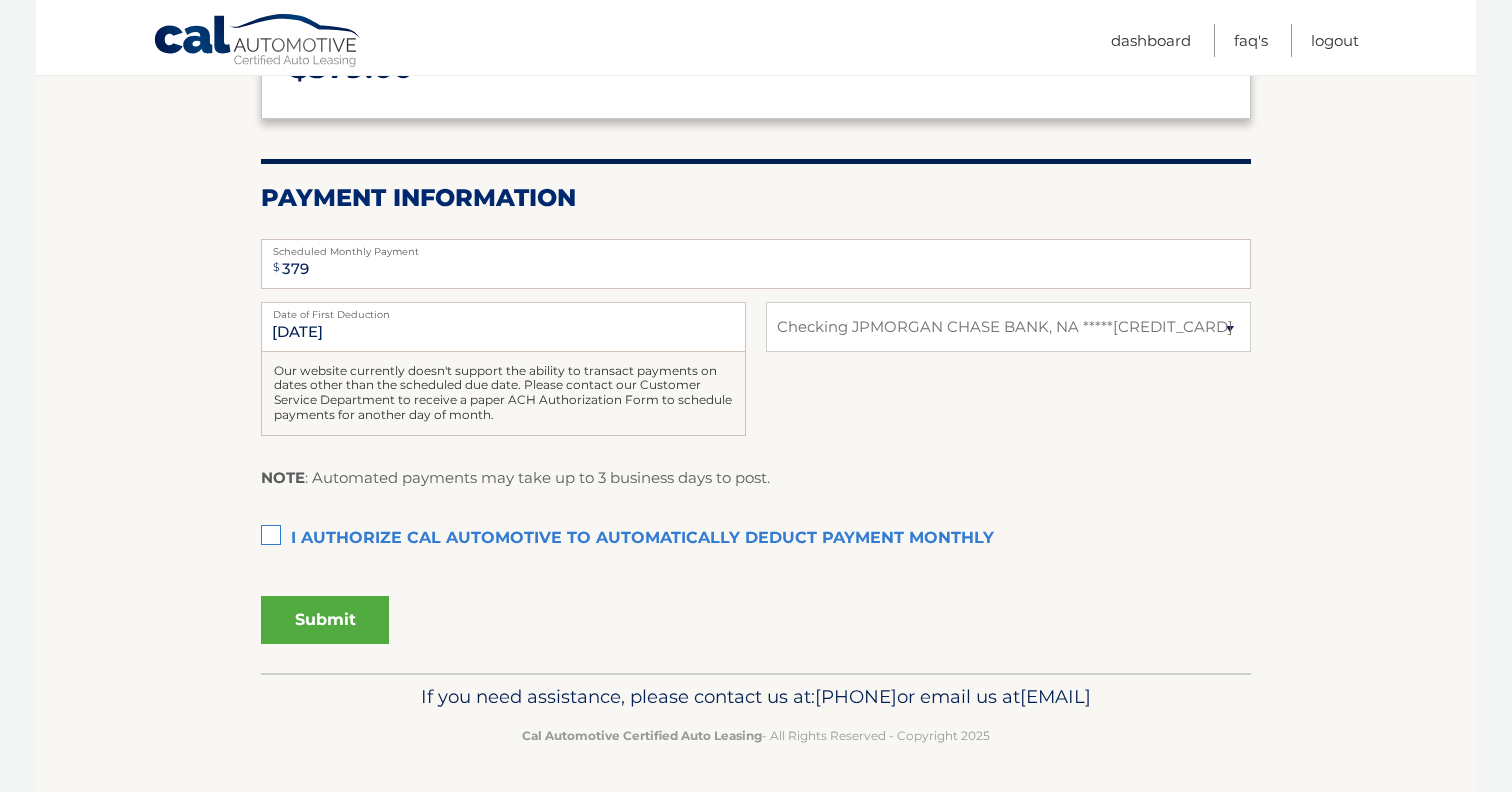 scroll, scrollTop: 357, scrollLeft: 0, axis: vertical 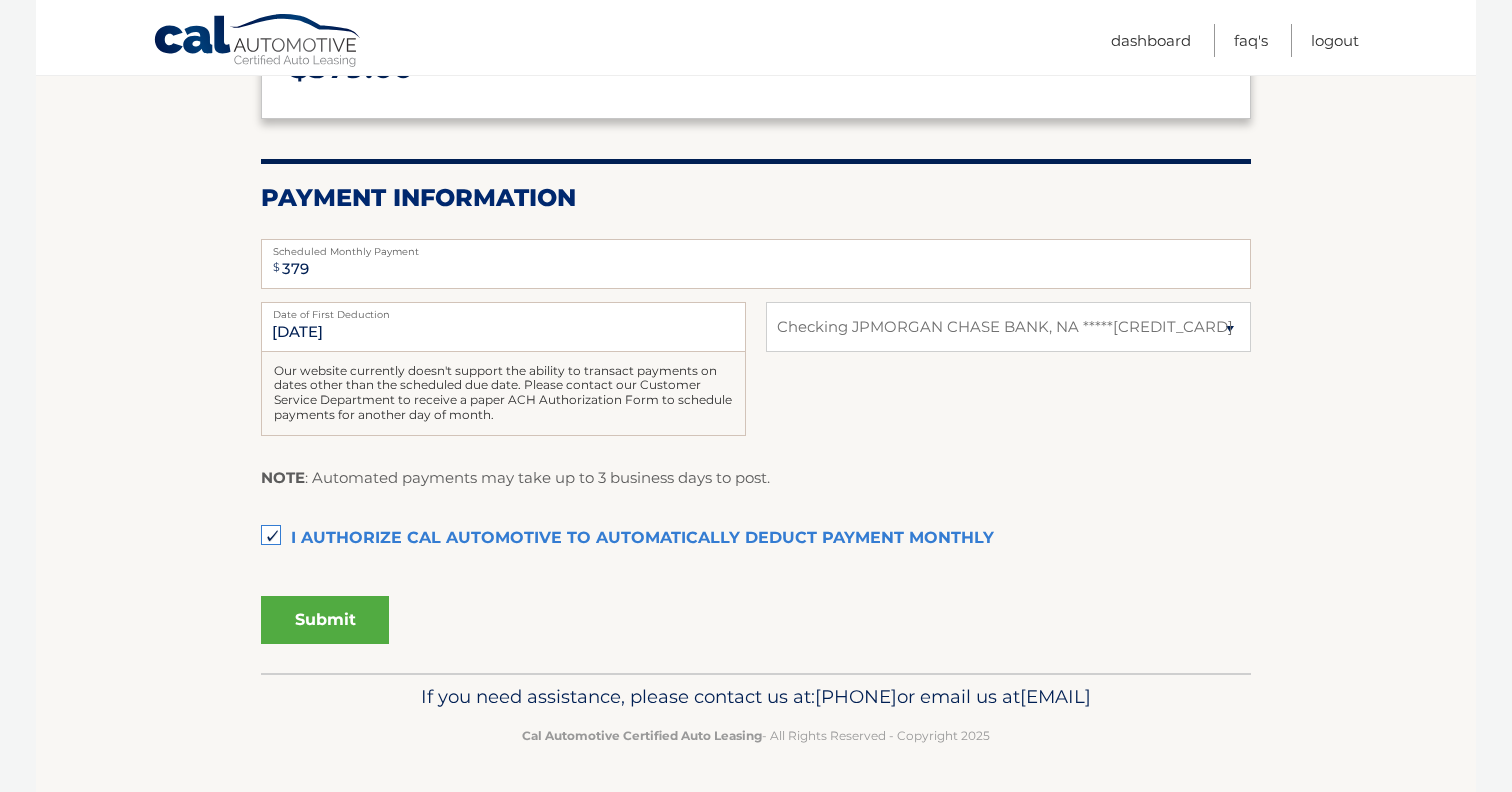 click on "Submit" at bounding box center (325, 620) 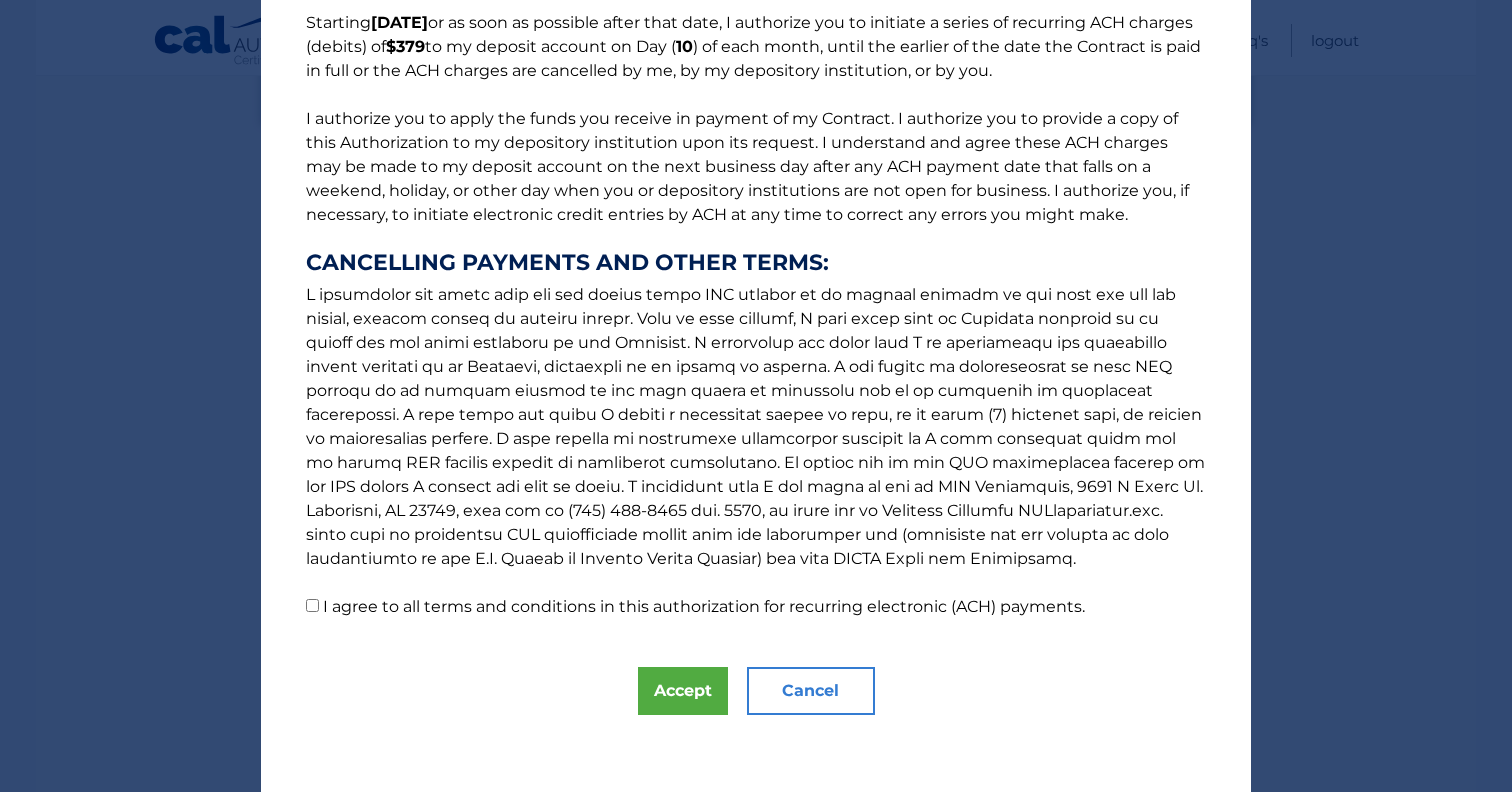 scroll, scrollTop: 176, scrollLeft: 0, axis: vertical 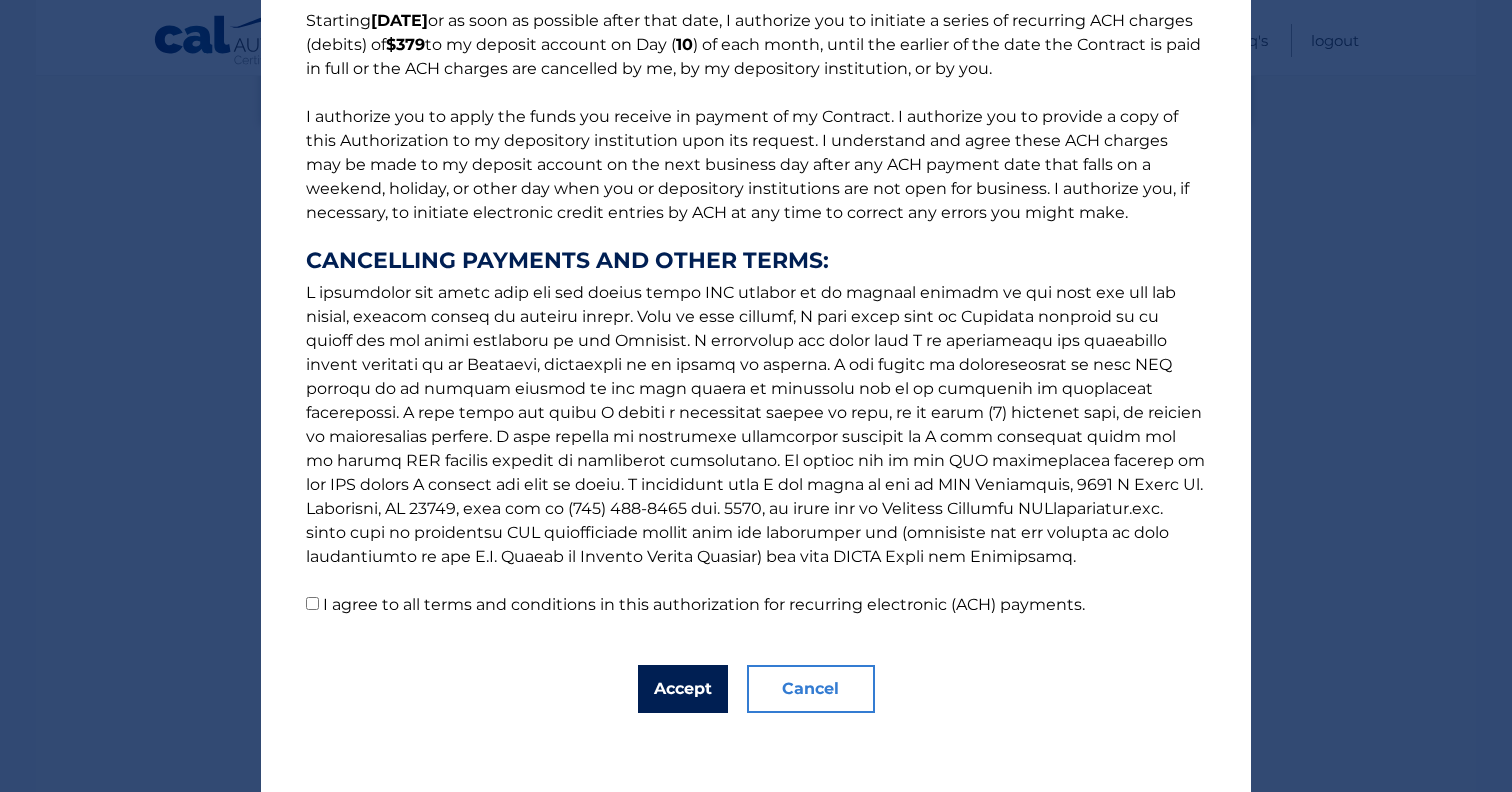click on "Accept" at bounding box center [683, 689] 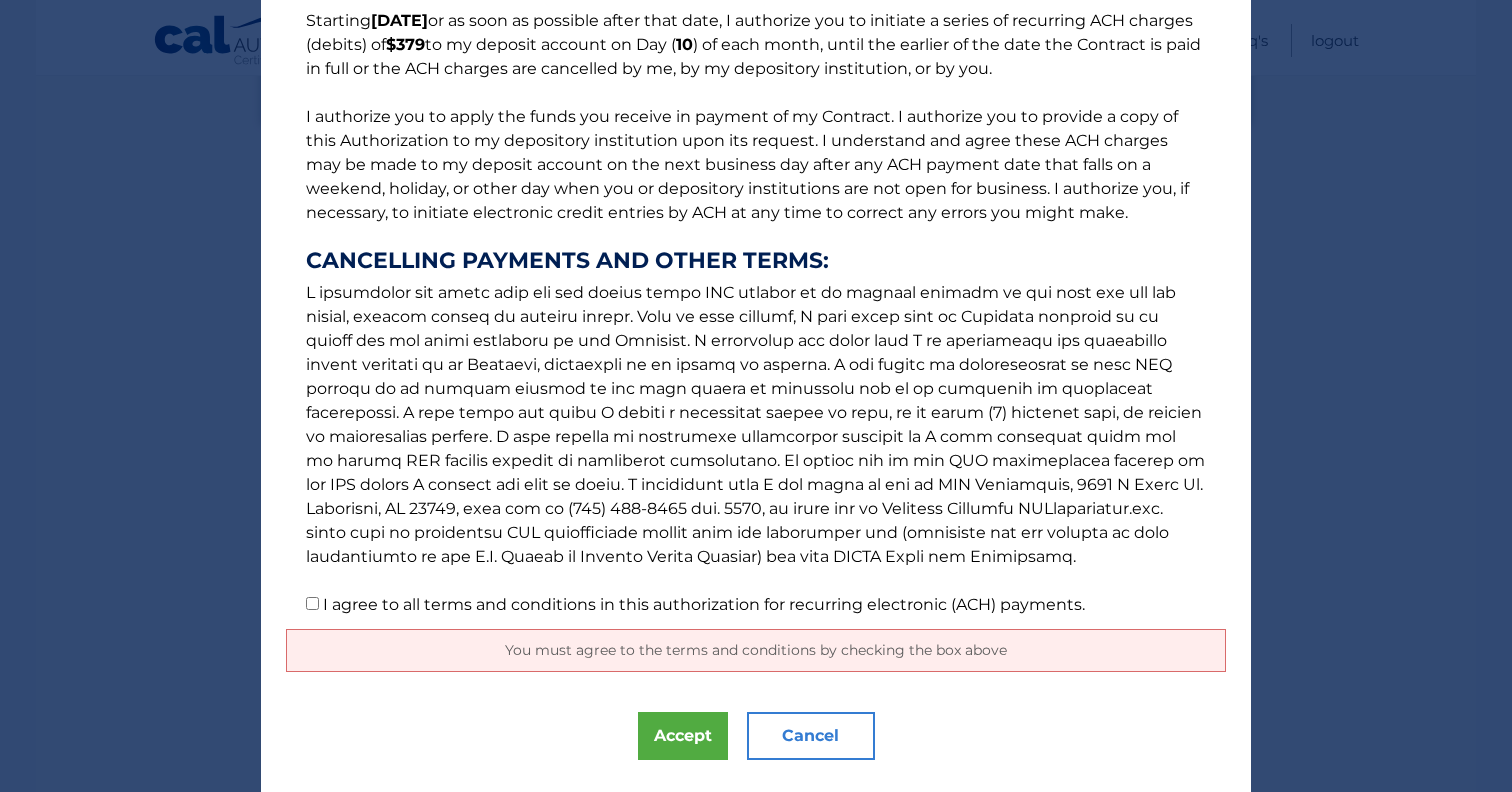 click on "I agree to all terms and conditions in this authorization for recurring electronic (ACH) payments." at bounding box center [312, 603] 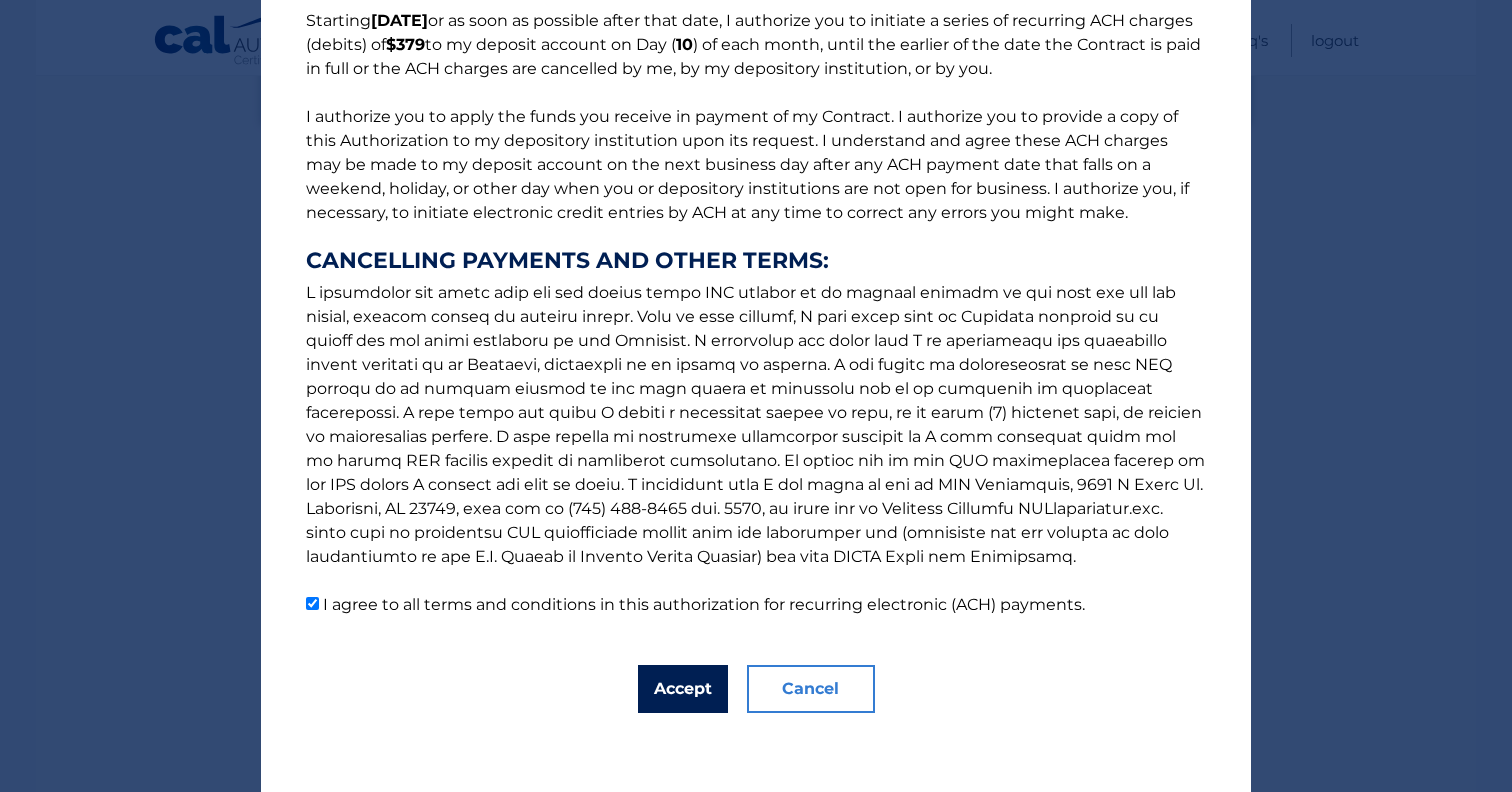 click on "Accept" at bounding box center [683, 689] 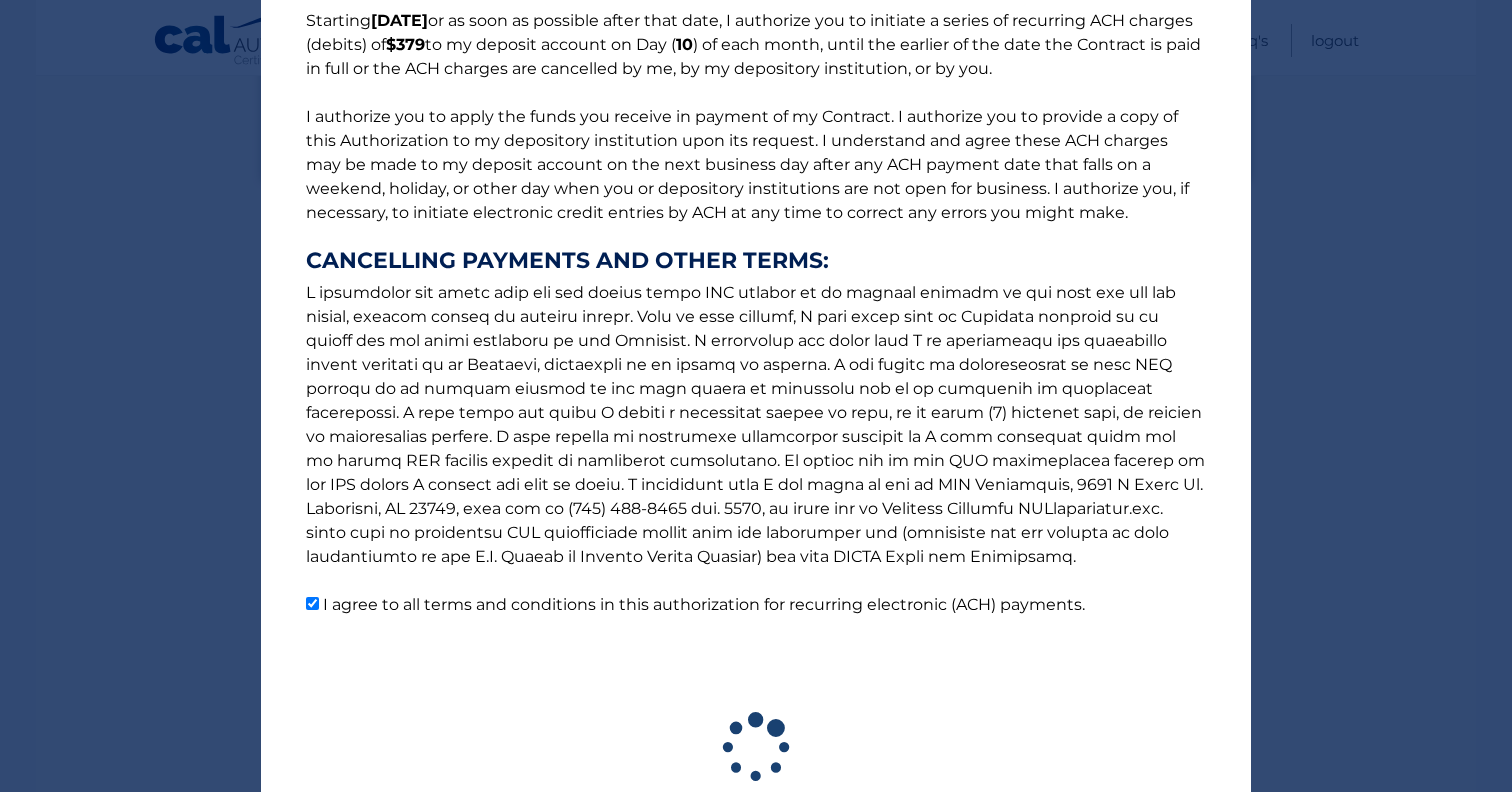 scroll, scrollTop: 301, scrollLeft: 0, axis: vertical 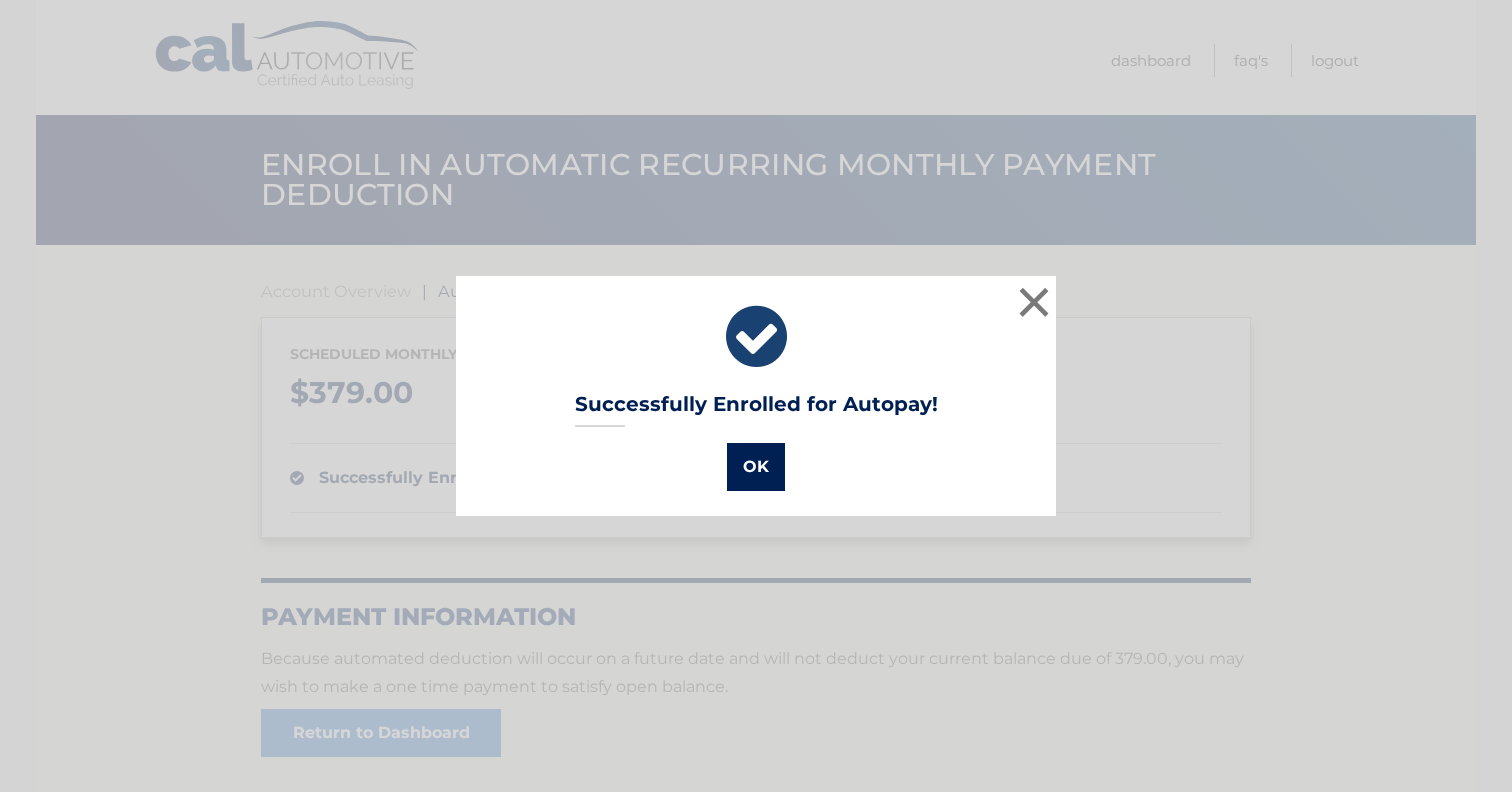 click on "OK" at bounding box center [756, 467] 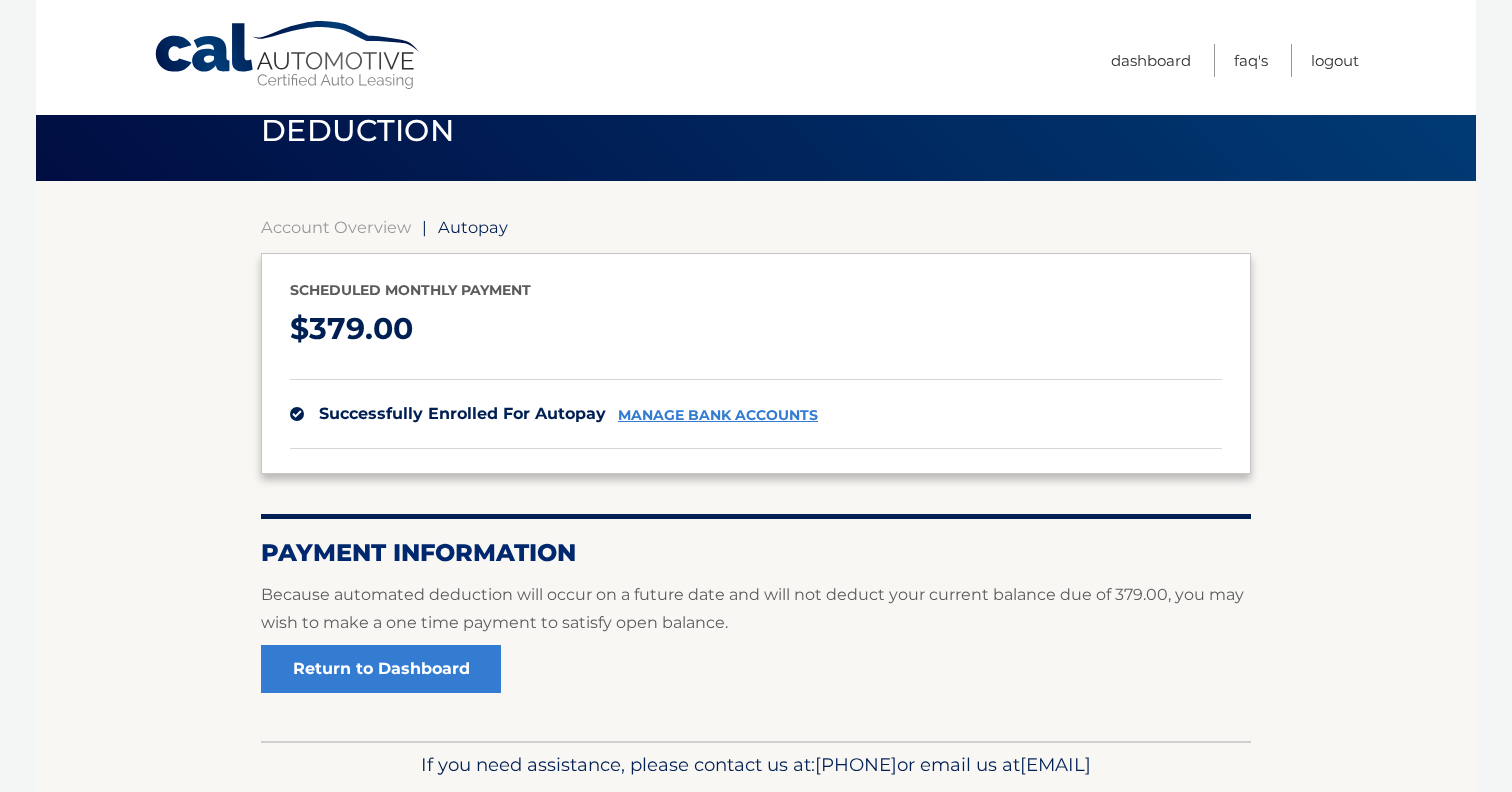 scroll, scrollTop: 0, scrollLeft: 0, axis: both 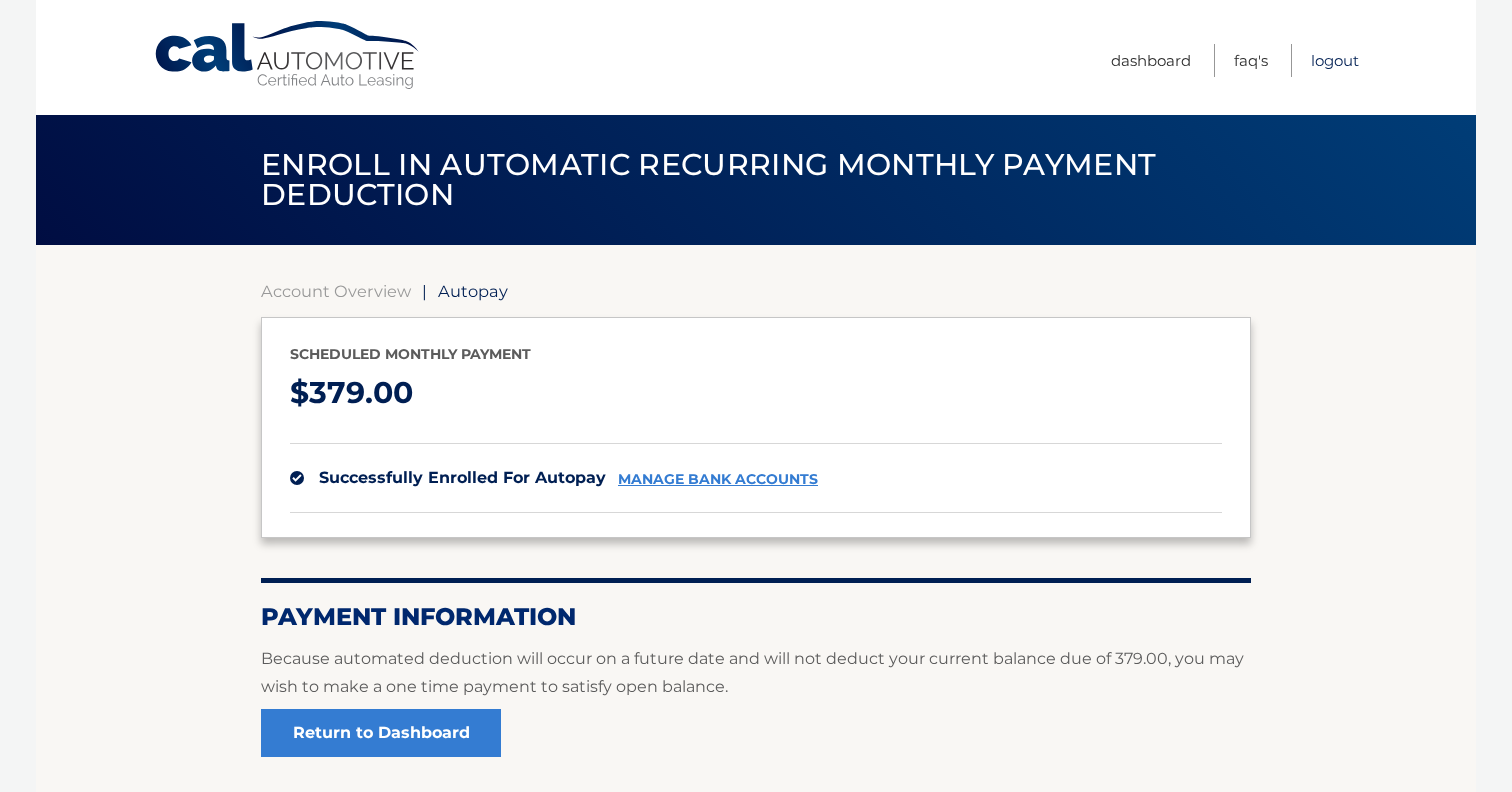 click on "Logout" at bounding box center [1335, 60] 